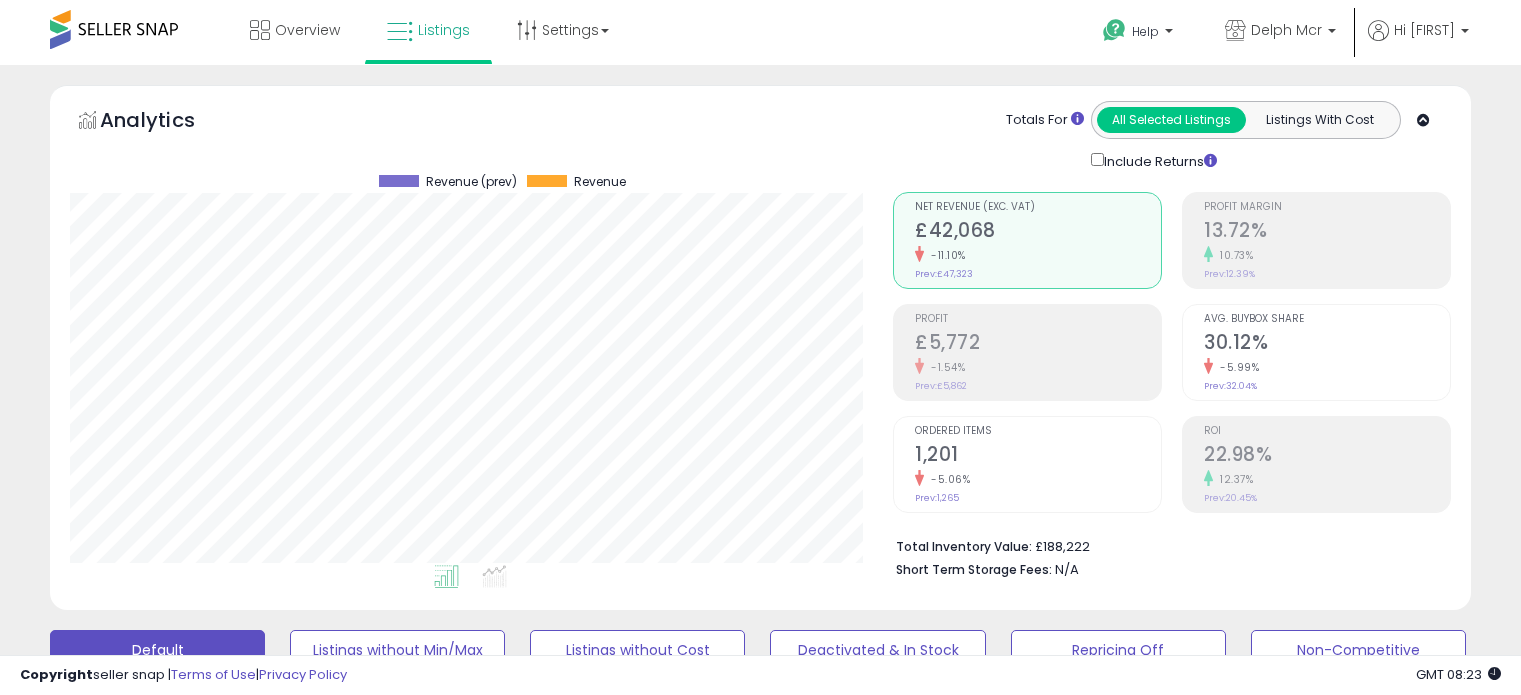 click at bounding box center (238, 856) 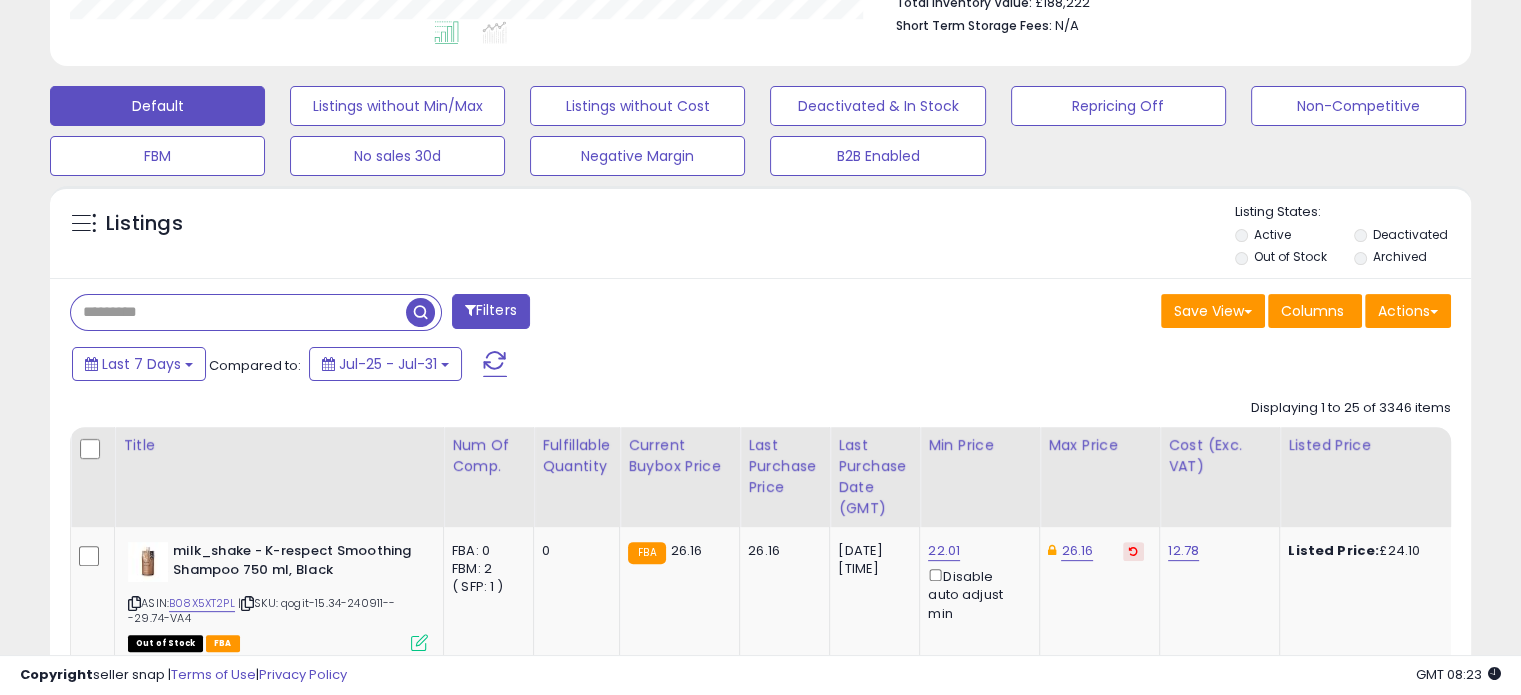 scroll, scrollTop: 999589, scrollLeft: 999176, axis: both 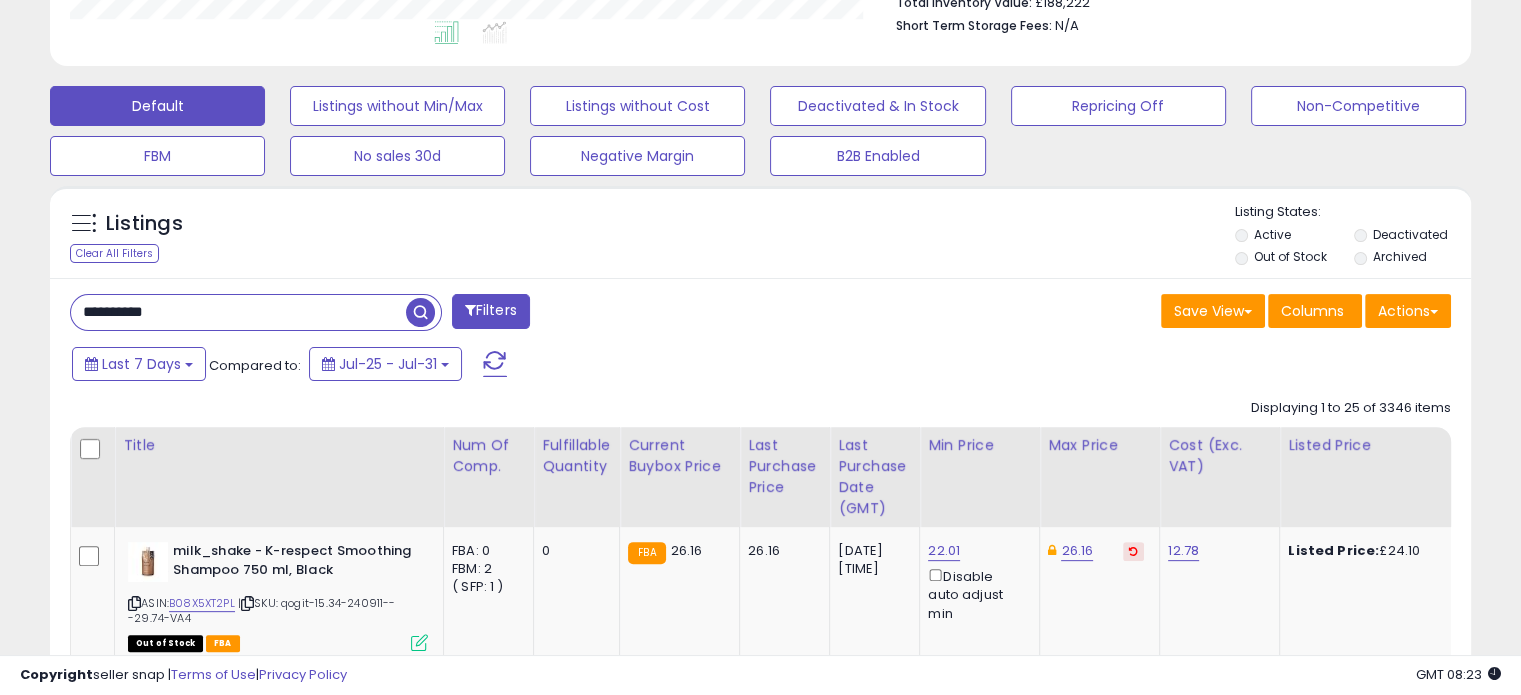 click at bounding box center (420, 312) 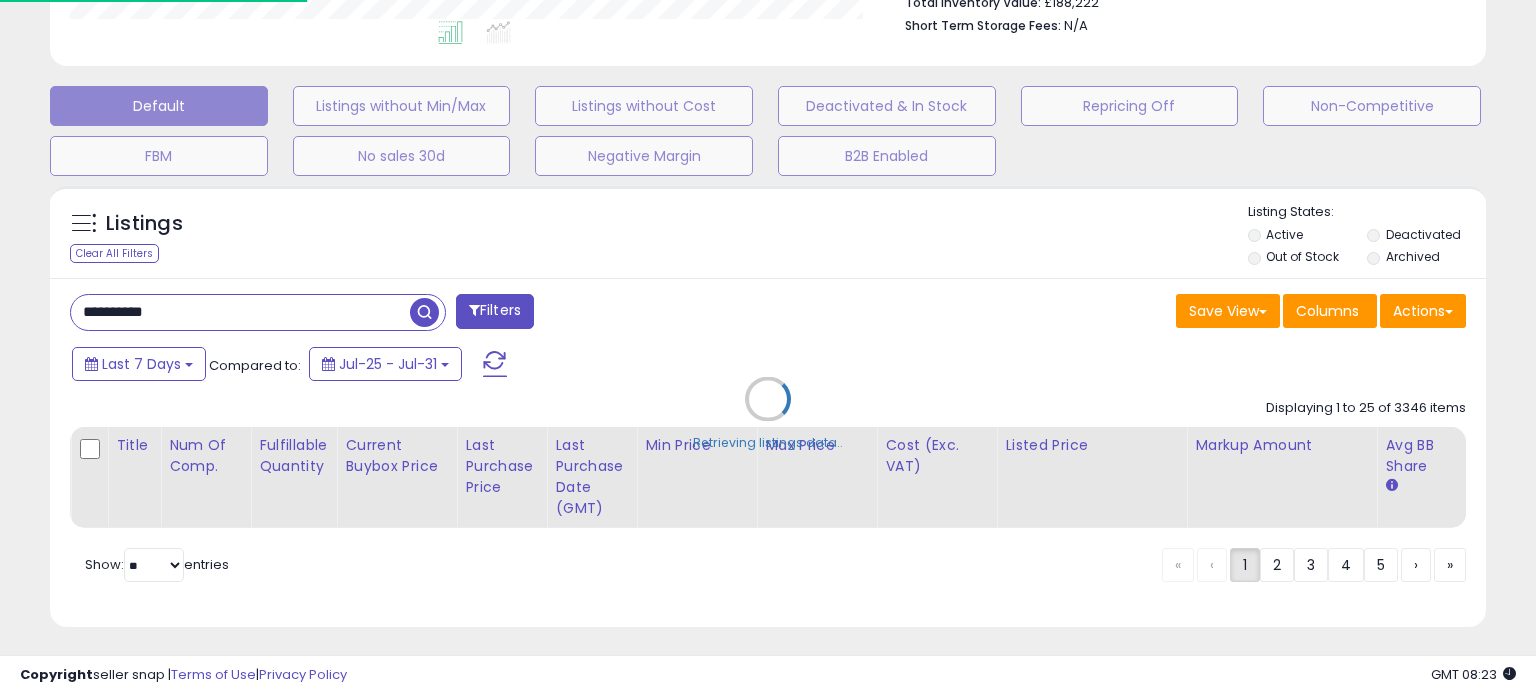 scroll, scrollTop: 999589, scrollLeft: 999168, axis: both 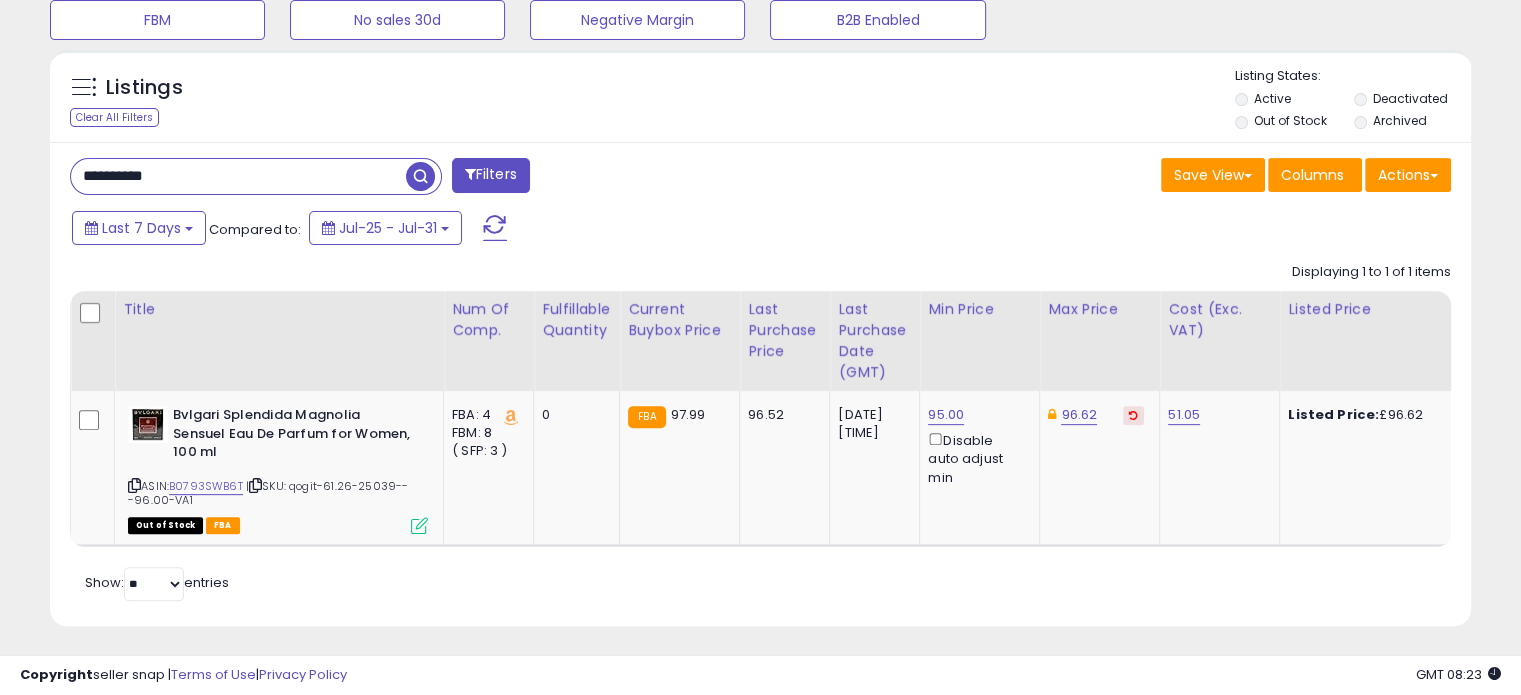 click on "**********" at bounding box center (238, 176) 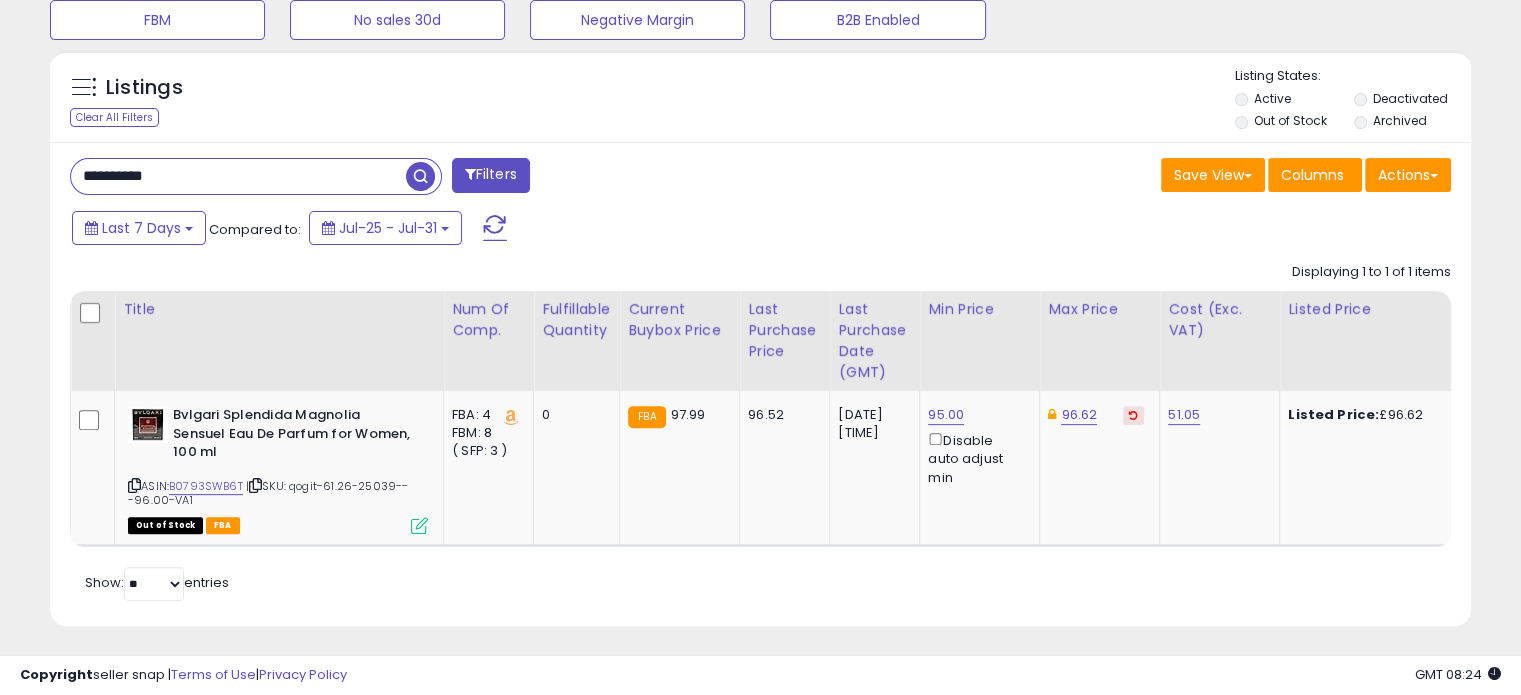 click at bounding box center (420, 176) 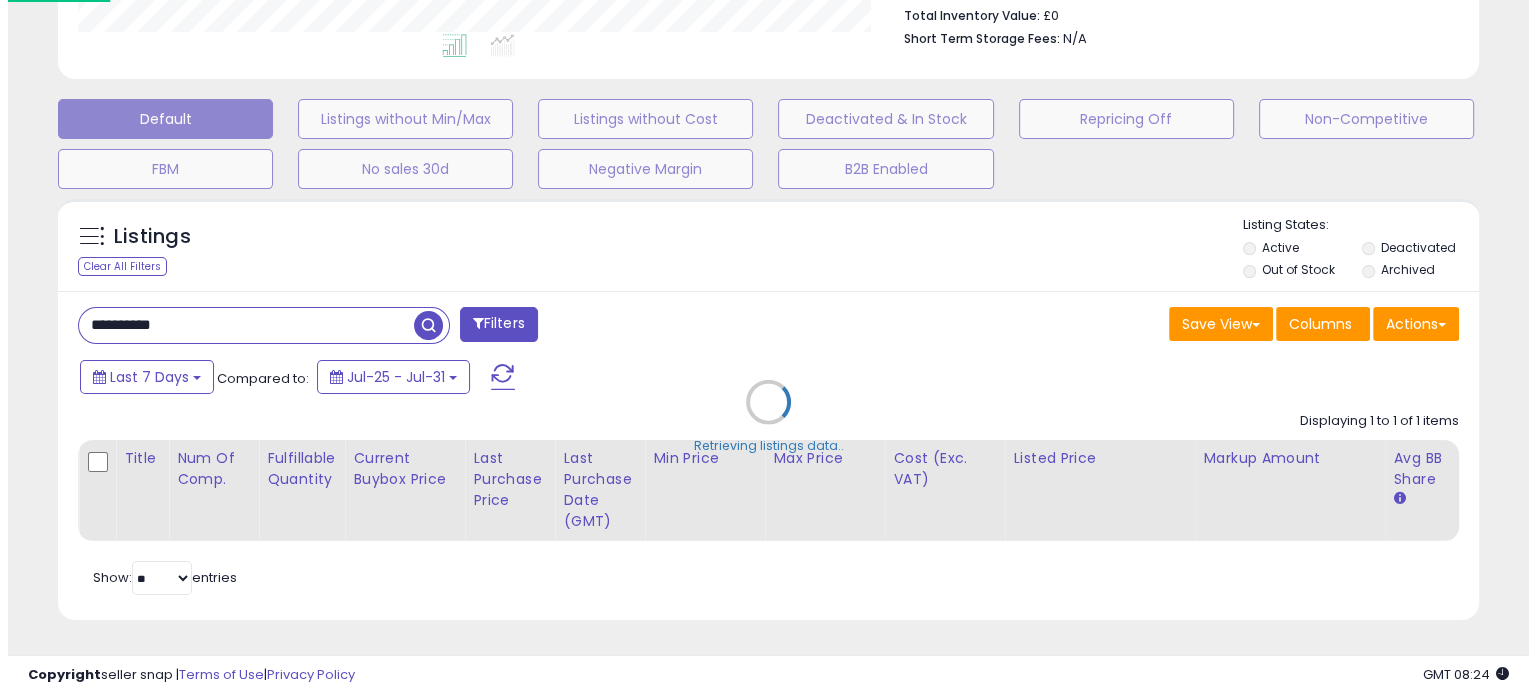 scroll, scrollTop: 544, scrollLeft: 0, axis: vertical 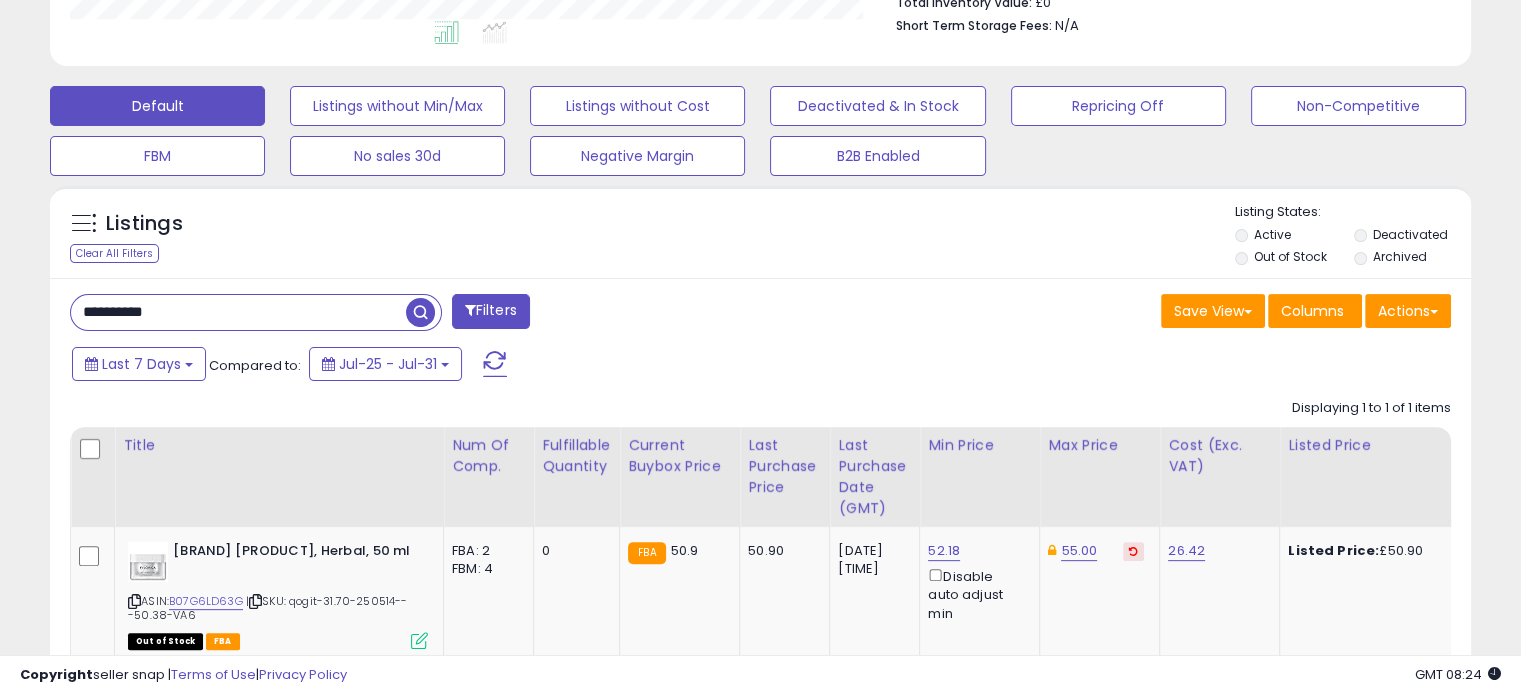 click on "**********" at bounding box center (238, 312) 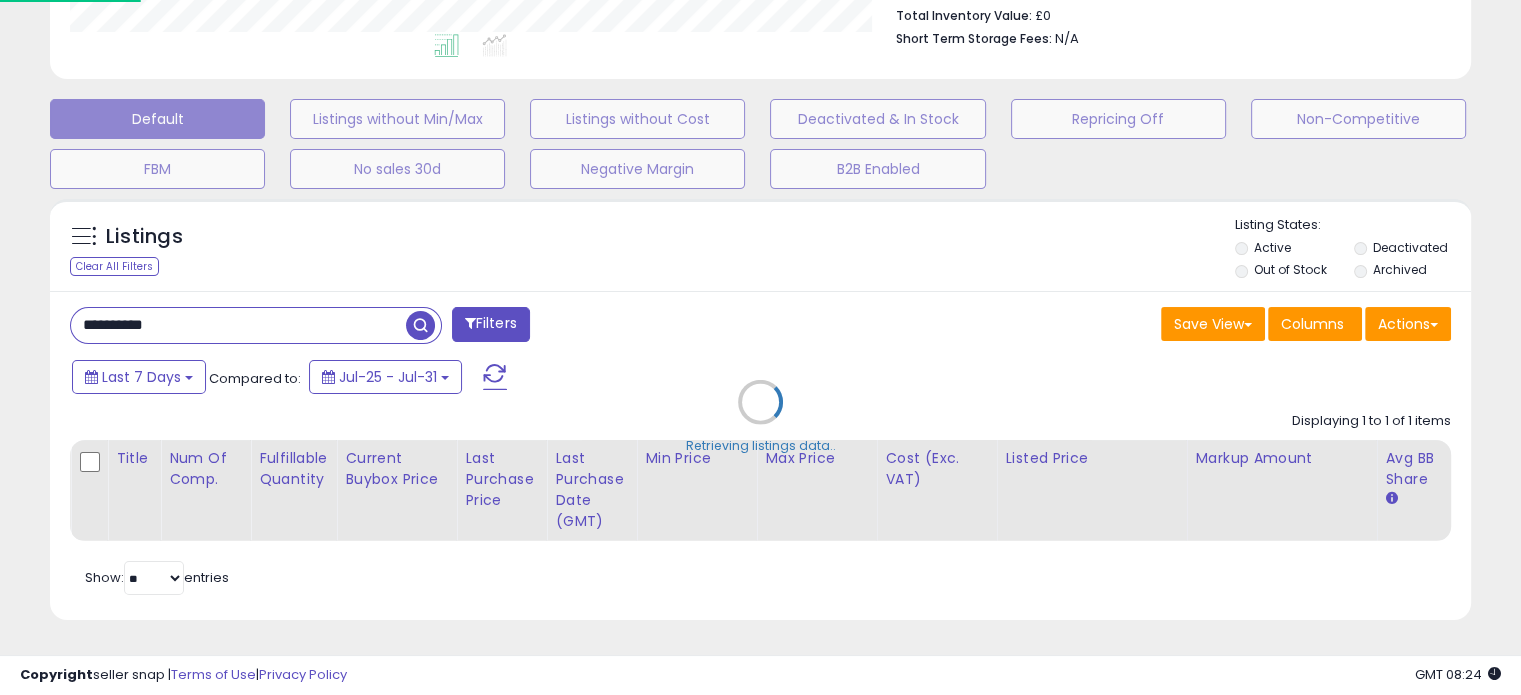scroll, scrollTop: 999589, scrollLeft: 999168, axis: both 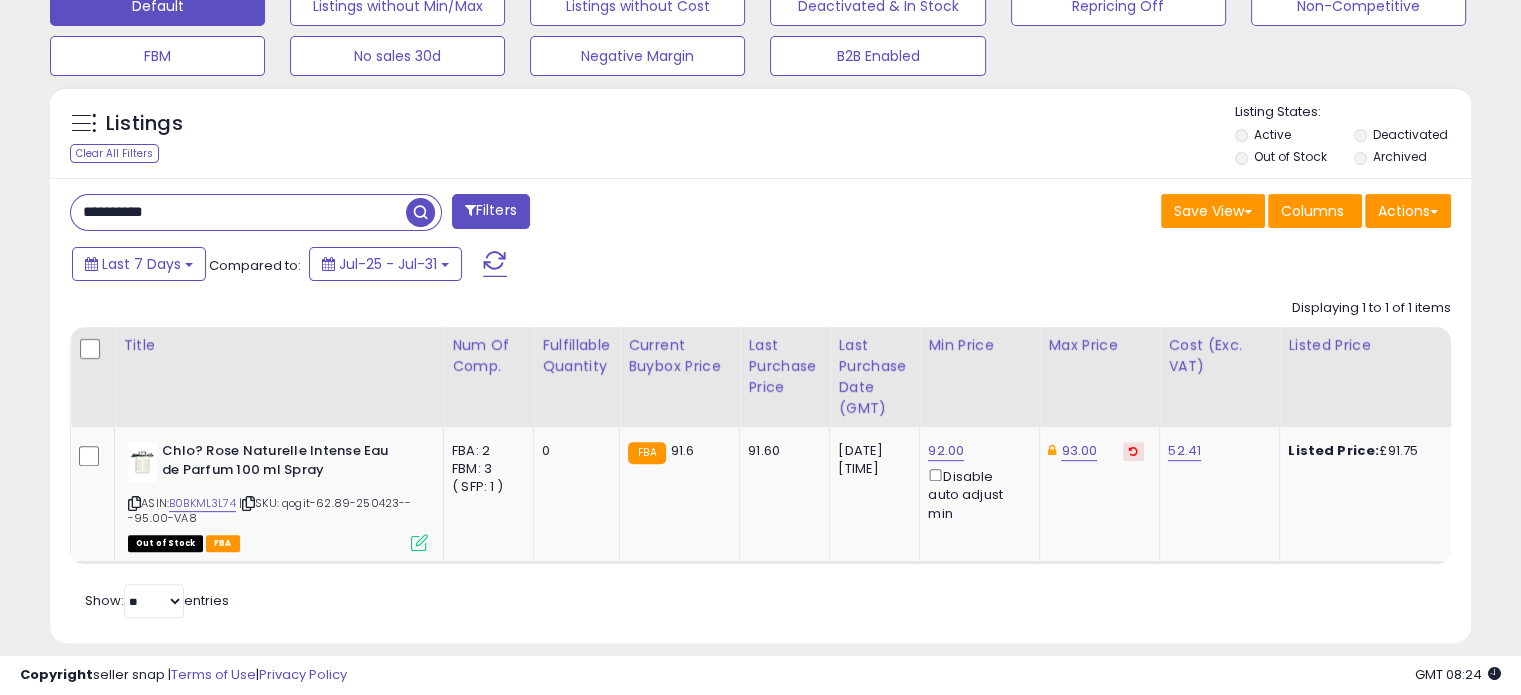 click on "**********" at bounding box center (238, 212) 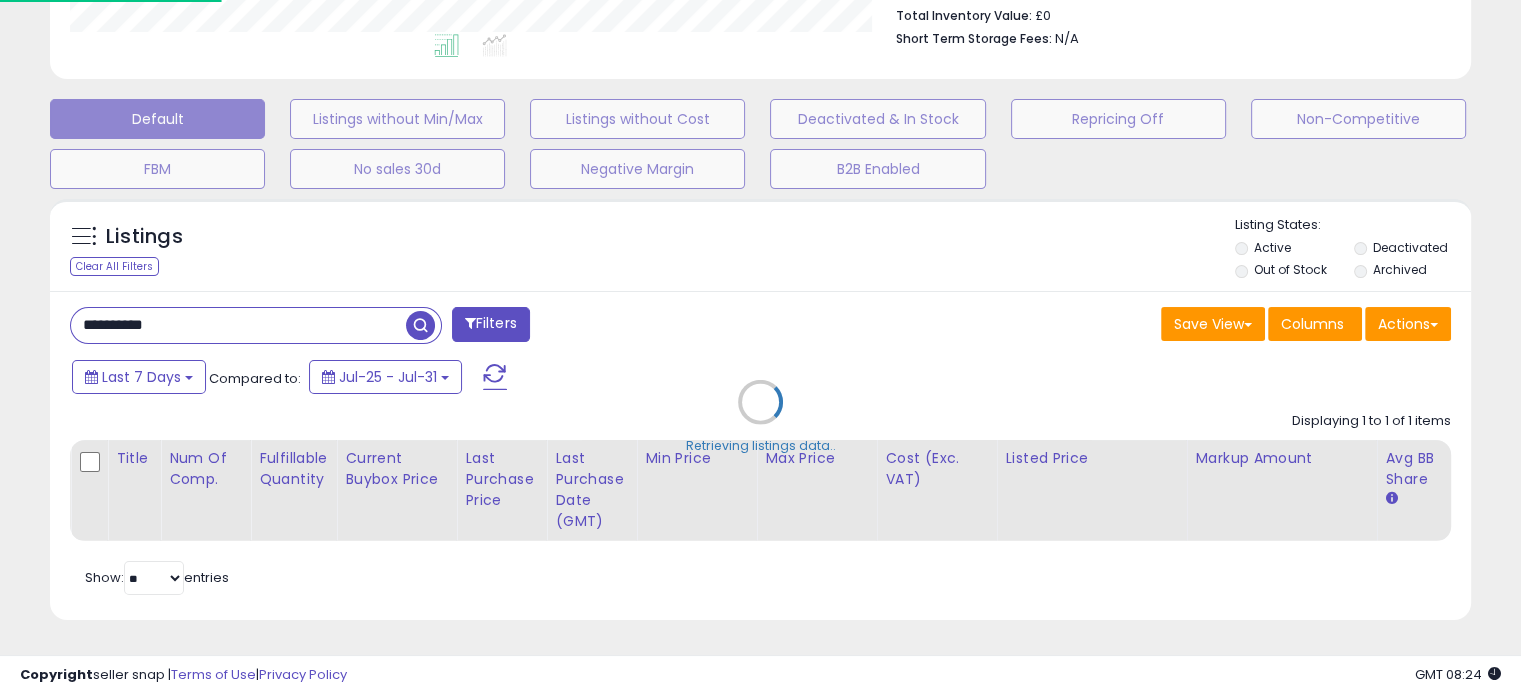 scroll, scrollTop: 999589, scrollLeft: 999168, axis: both 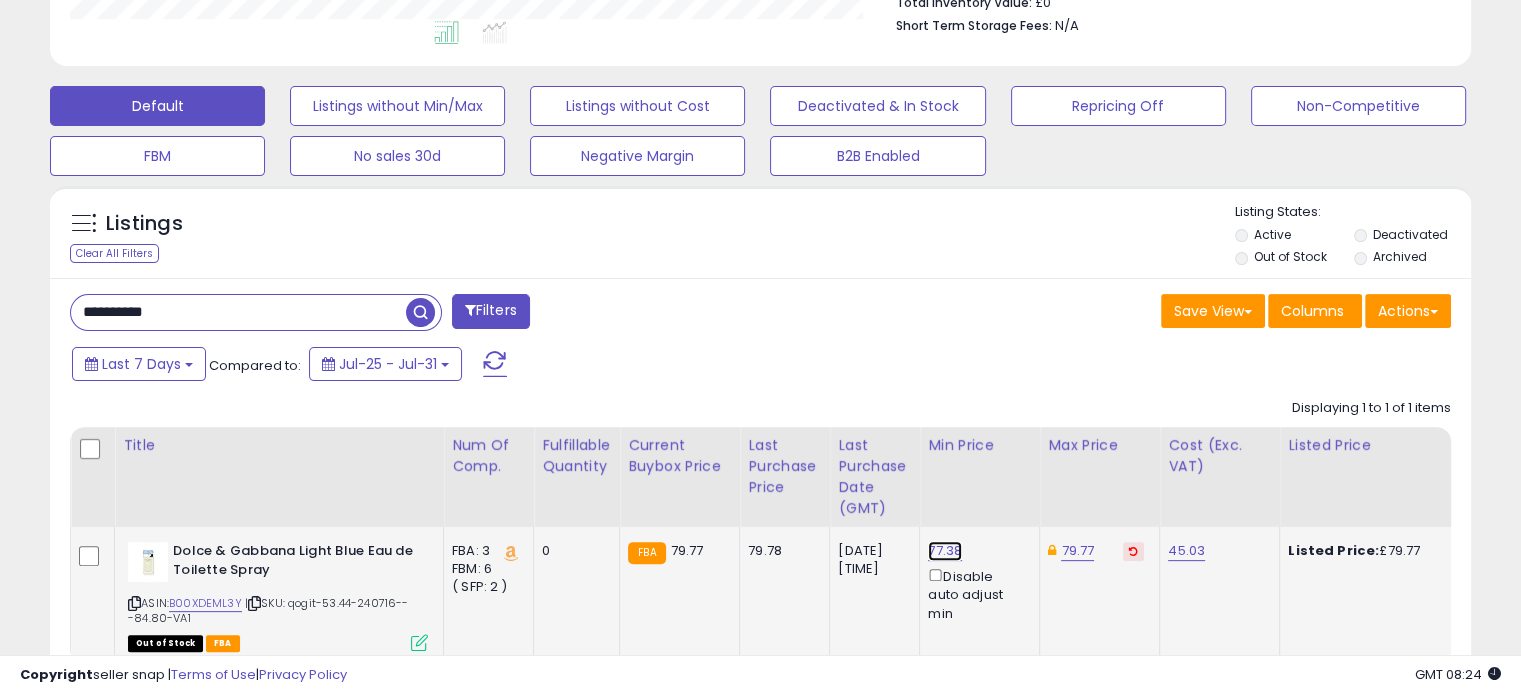 click on "77.38" at bounding box center [945, 551] 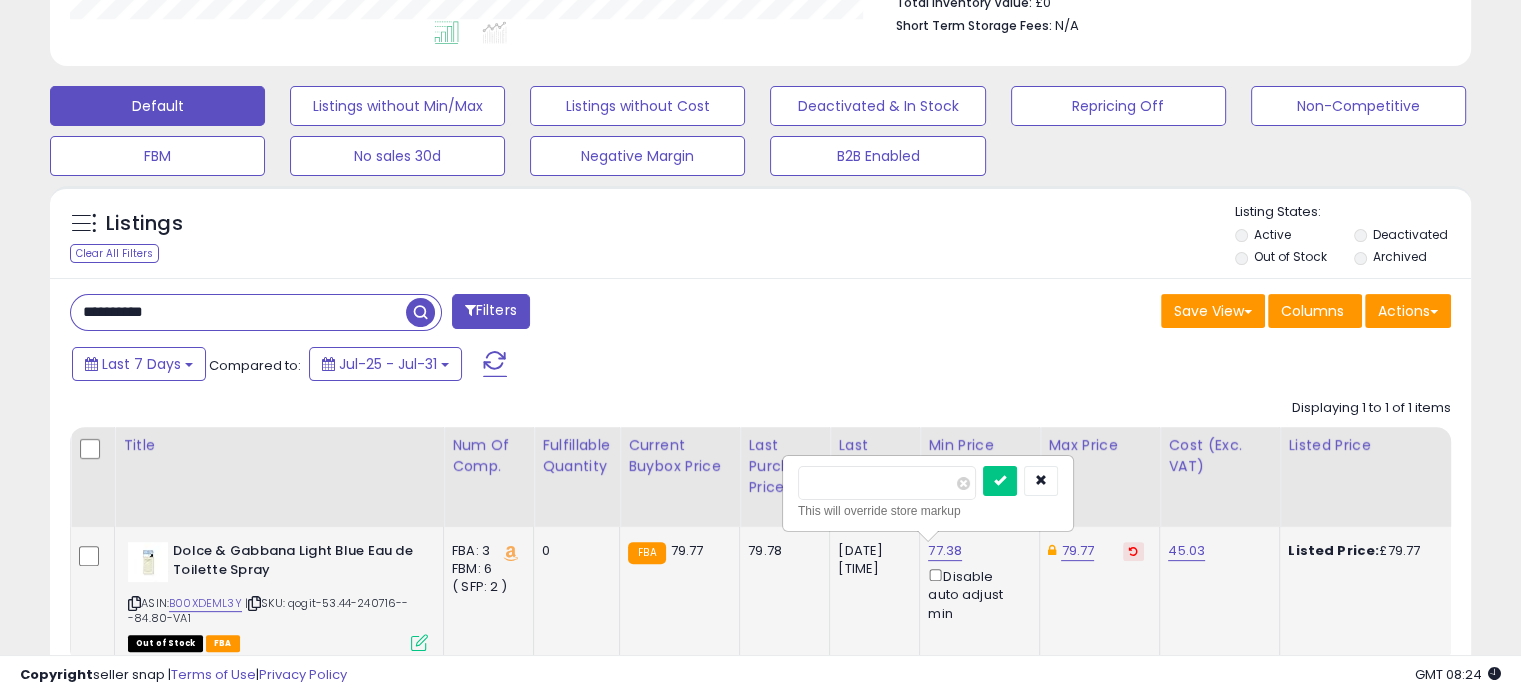 drag, startPoint x: 852, startPoint y: 480, endPoint x: 806, endPoint y: 481, distance: 46.010868 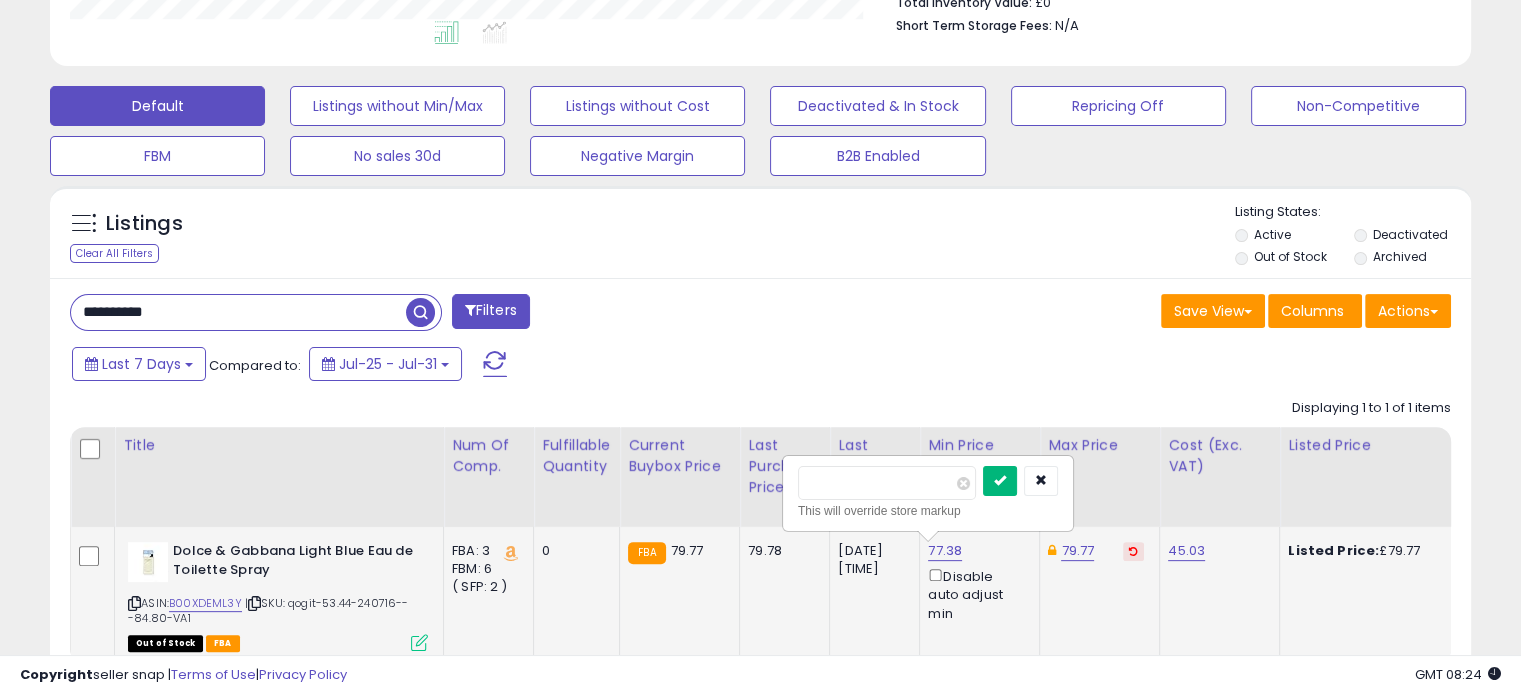 type on "**" 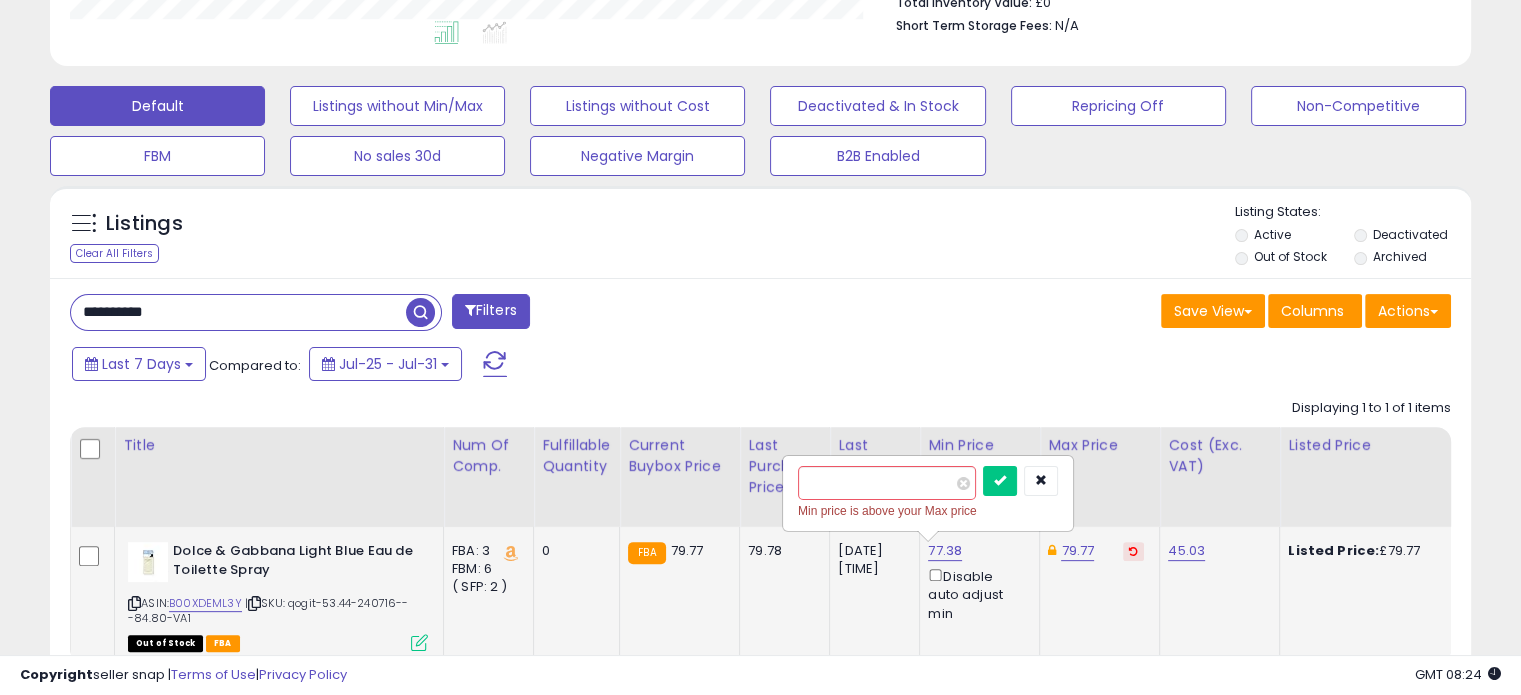 click at bounding box center (1133, 551) 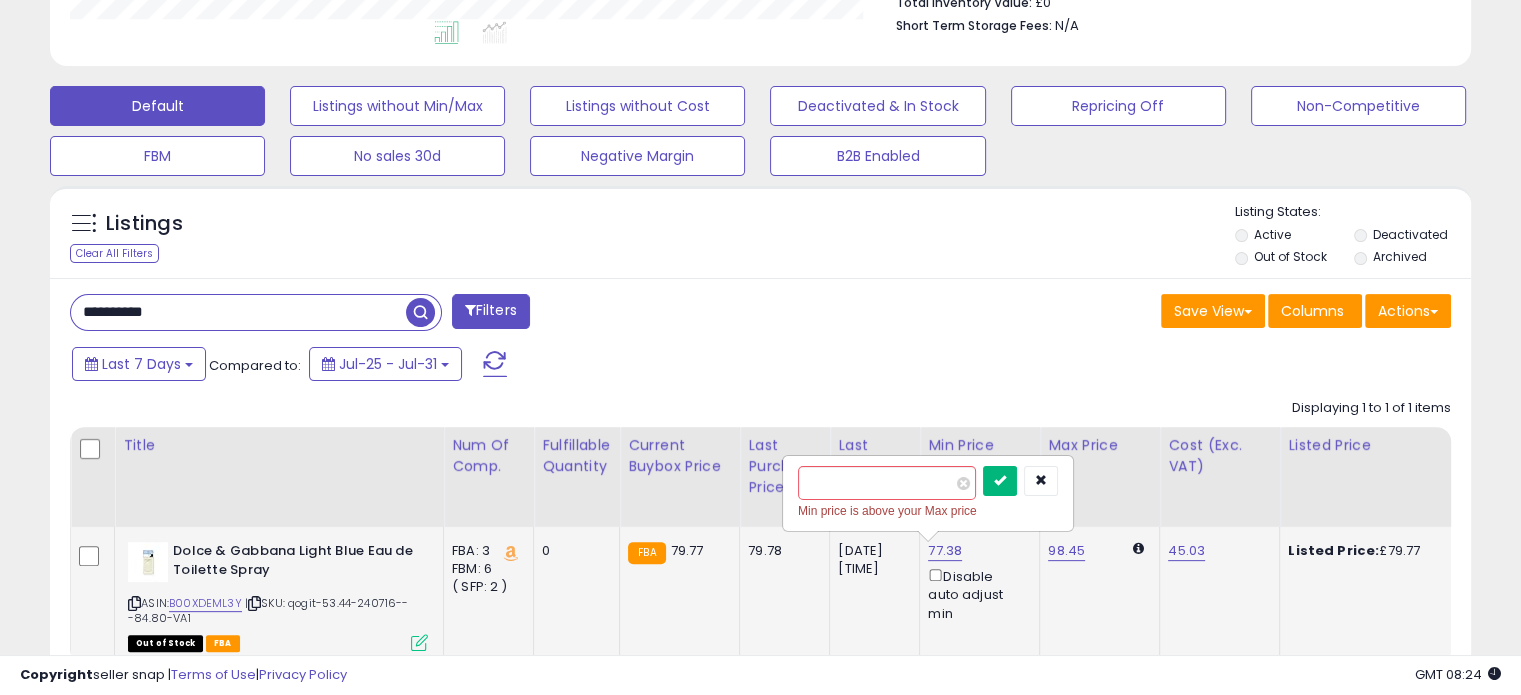 click at bounding box center (1000, 481) 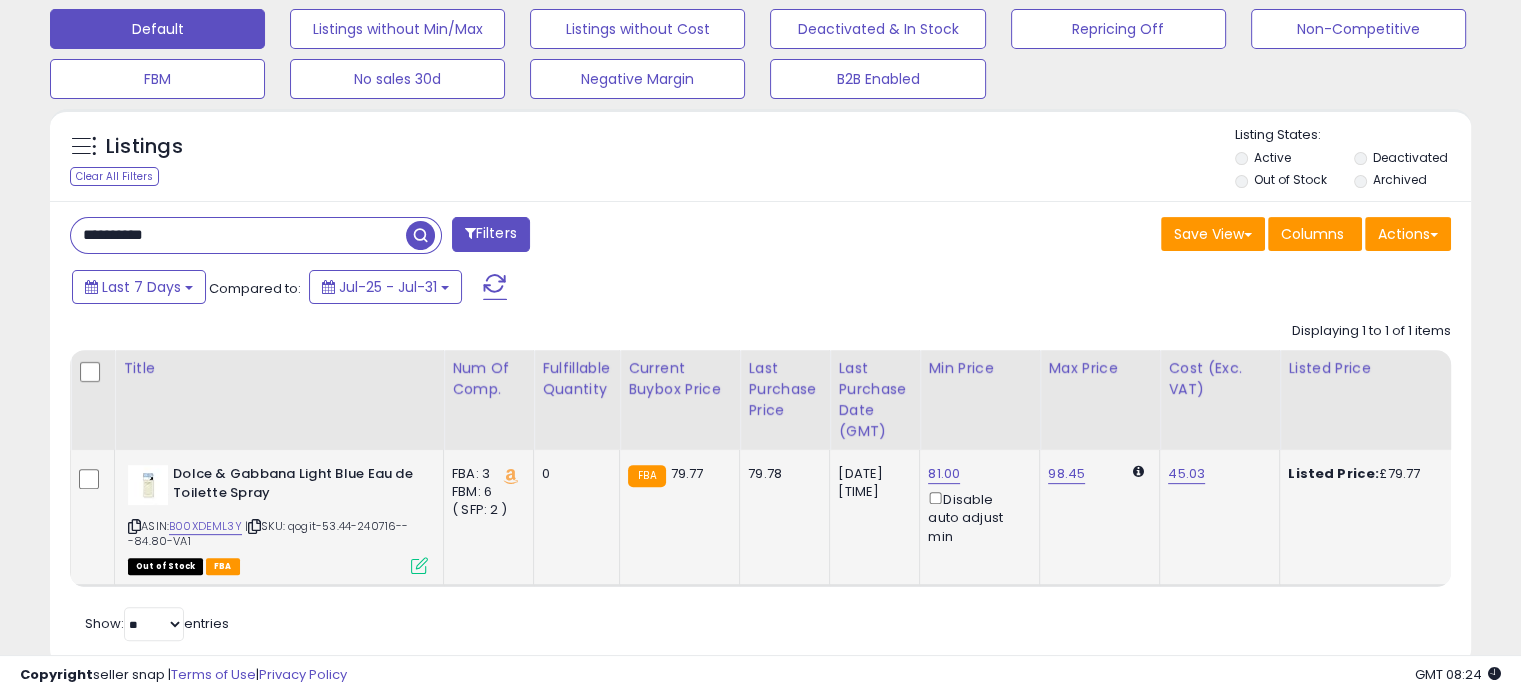 scroll, scrollTop: 680, scrollLeft: 0, axis: vertical 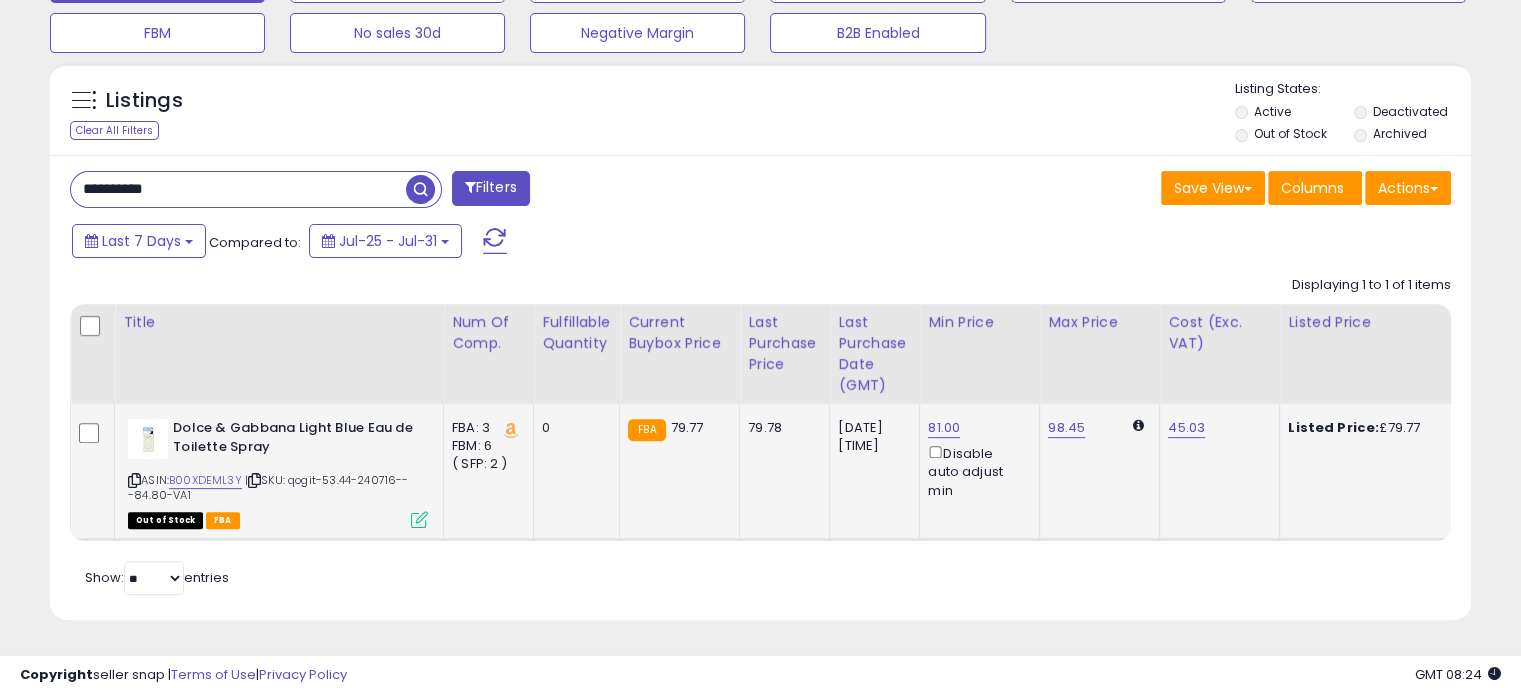 click on "**********" at bounding box center (238, 189) 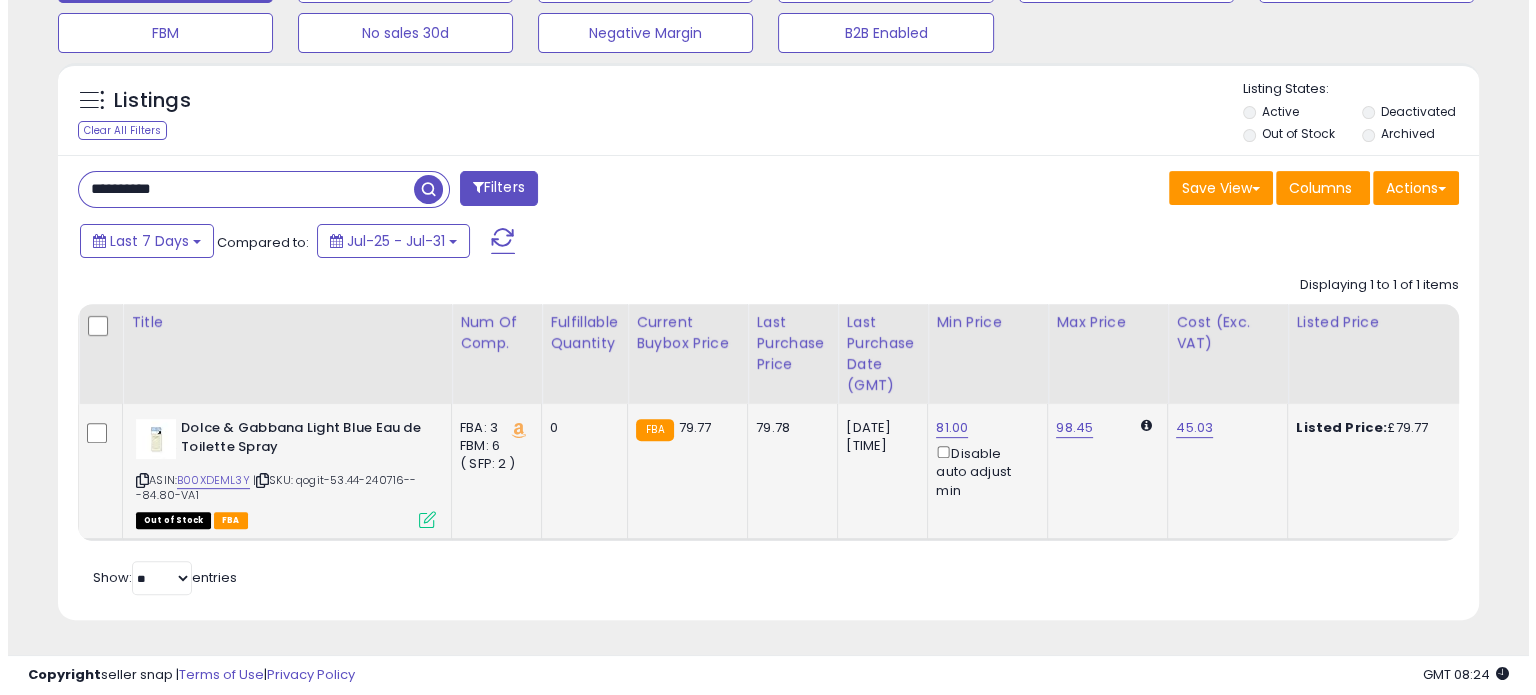 scroll, scrollTop: 544, scrollLeft: 0, axis: vertical 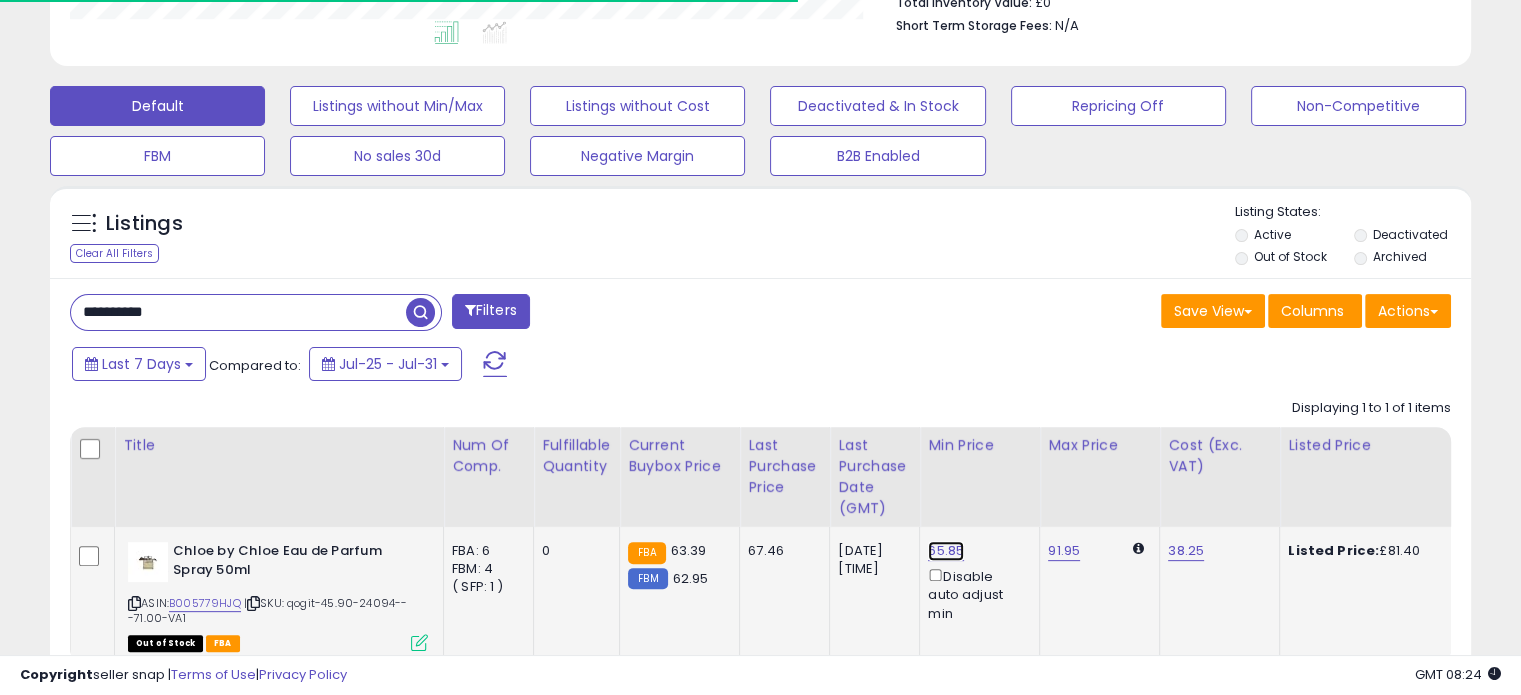 click on "65.85" at bounding box center (946, 551) 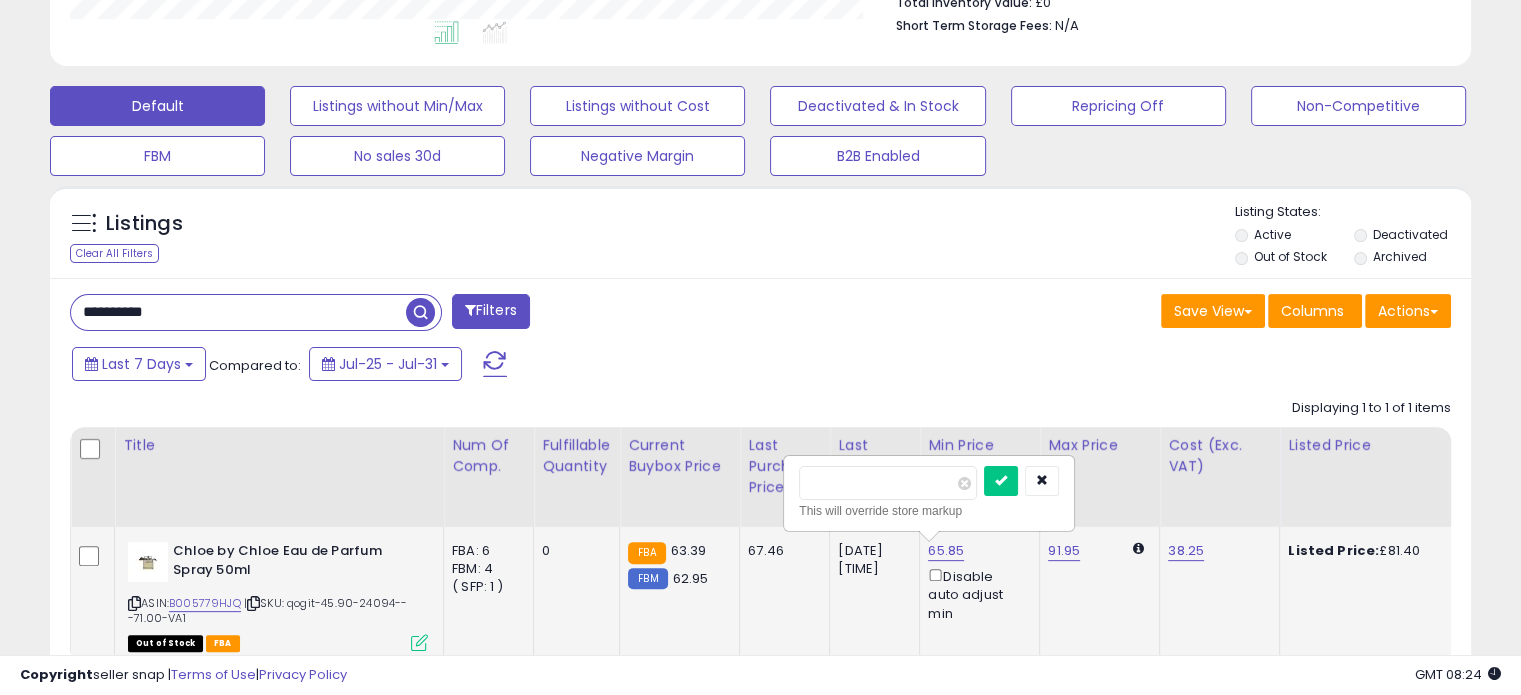 drag, startPoint x: 853, startPoint y: 491, endPoint x: 816, endPoint y: 484, distance: 37.65634 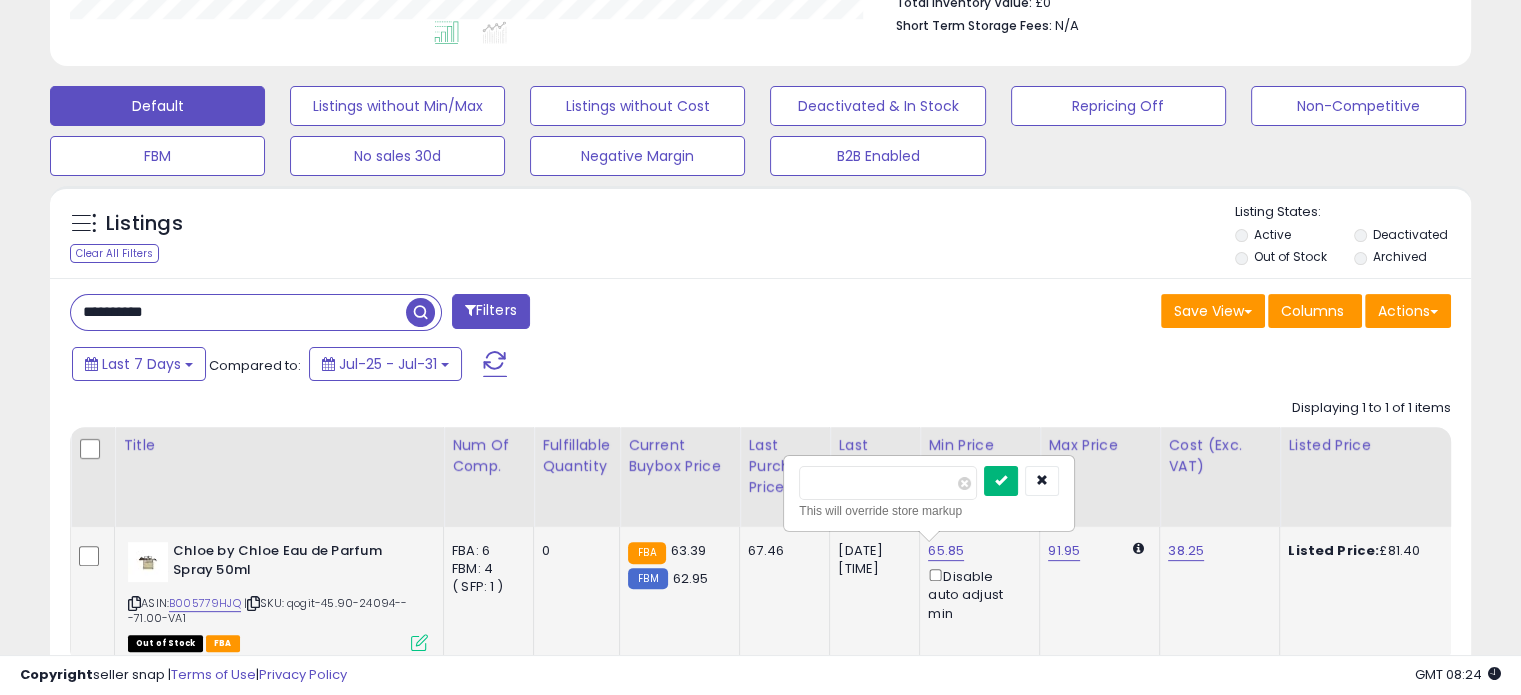 type on "**" 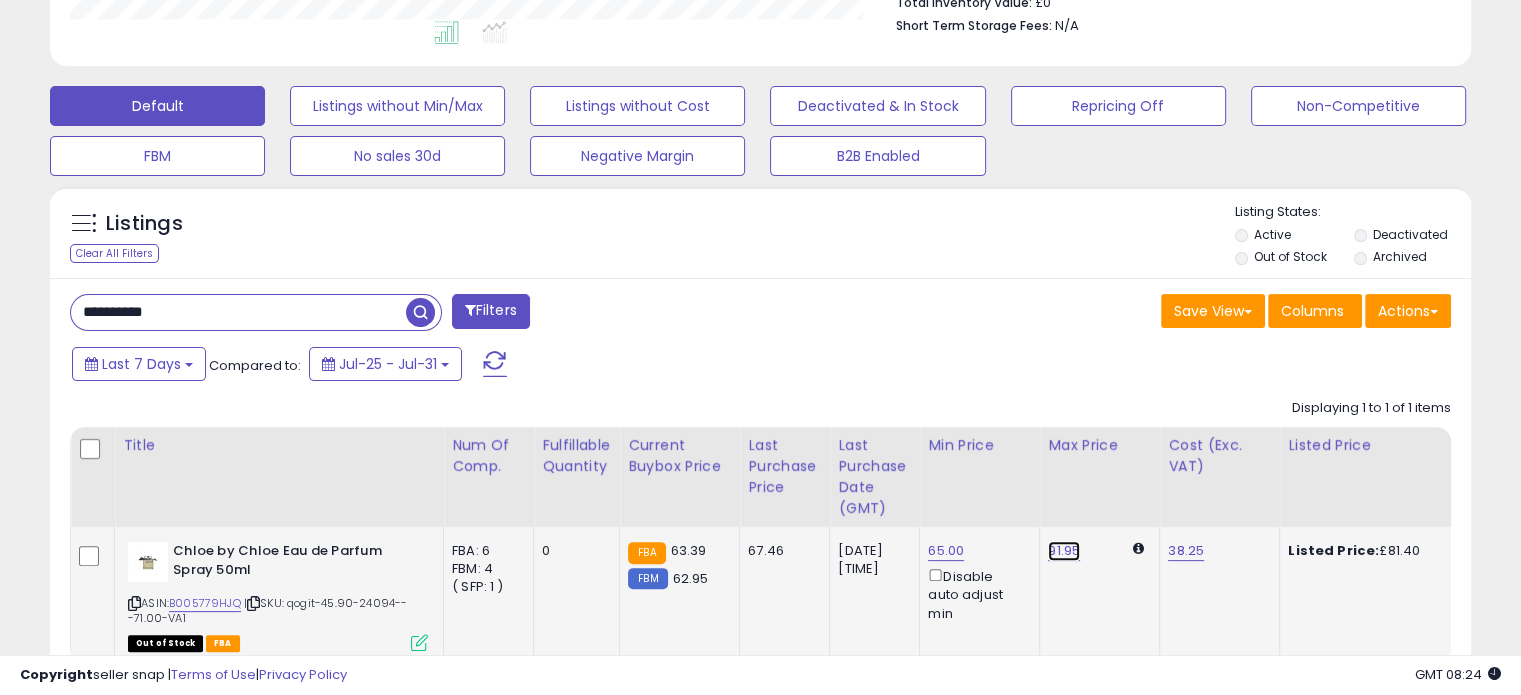 click on "91.95" at bounding box center [1064, 551] 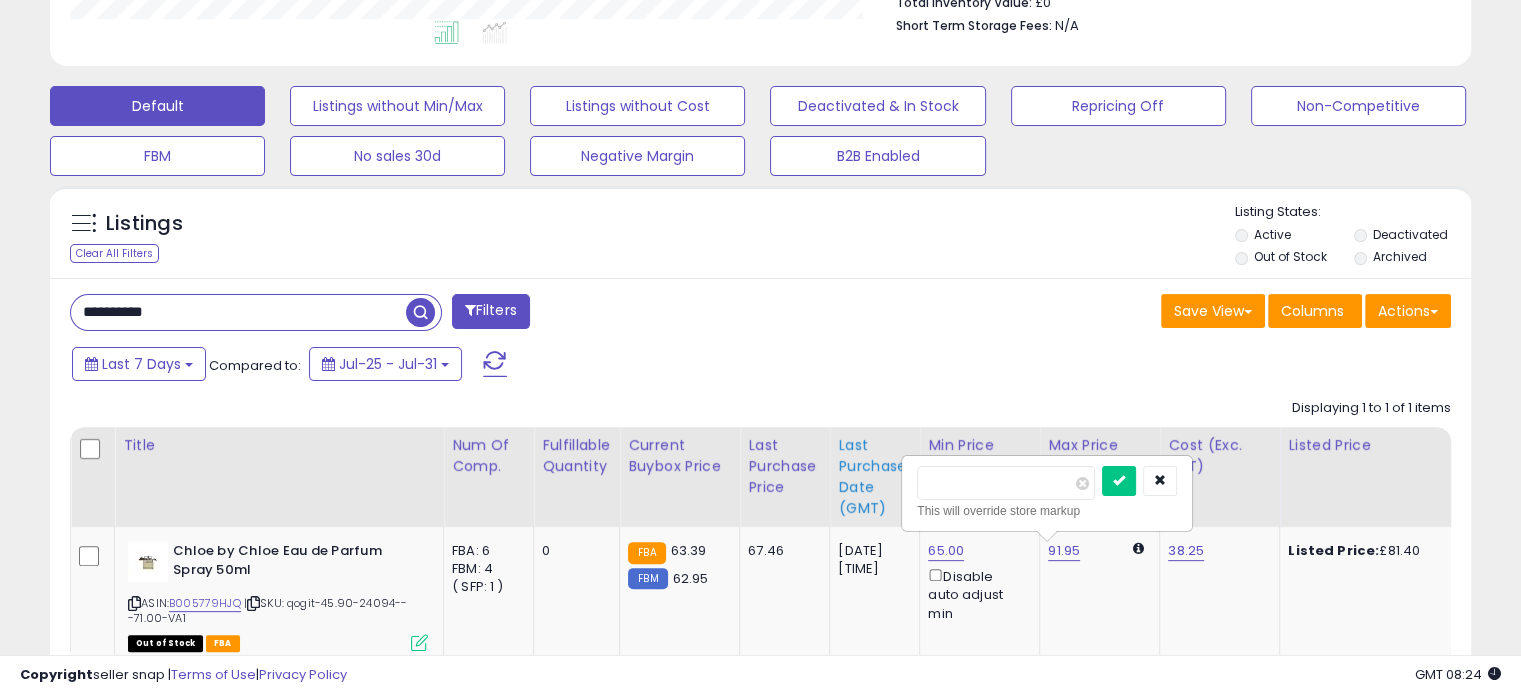 drag, startPoint x: 978, startPoint y: 491, endPoint x: 896, endPoint y: 479, distance: 82.8734 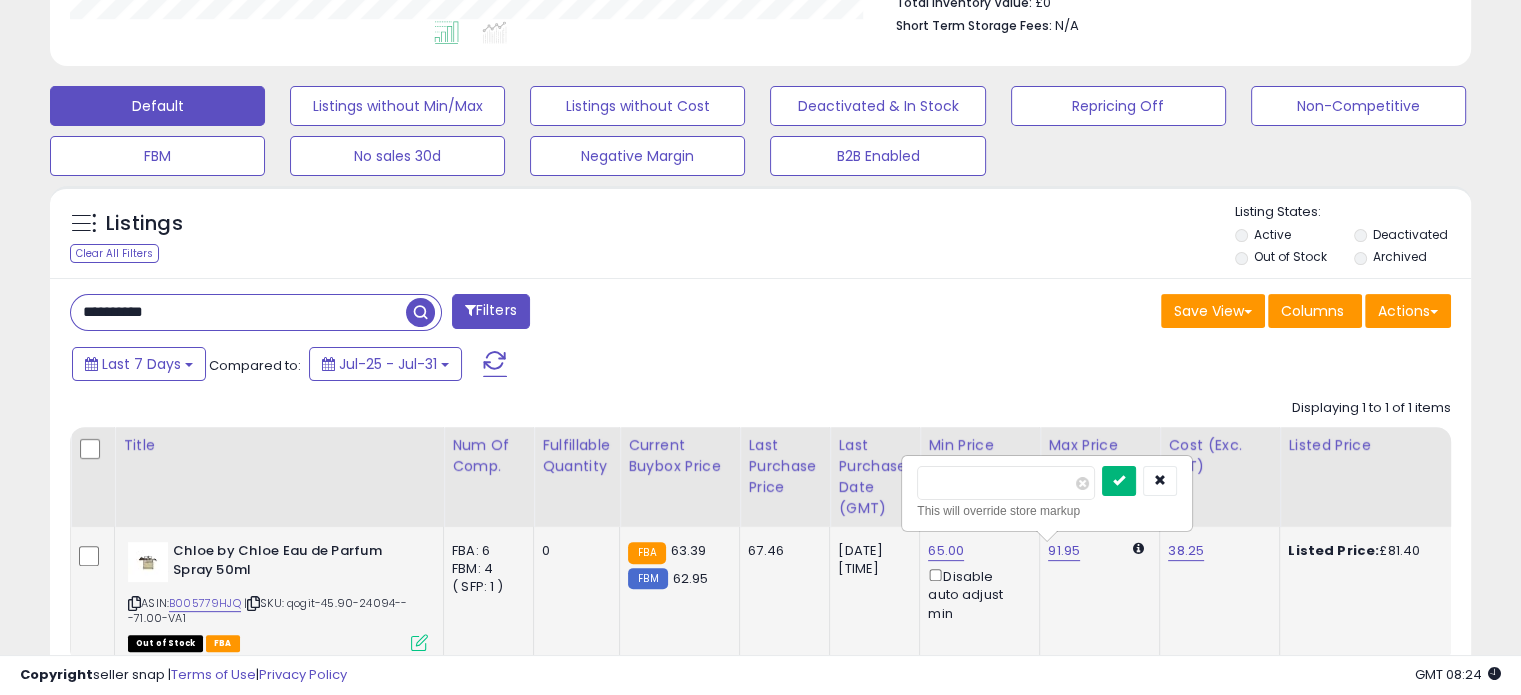 type on "**" 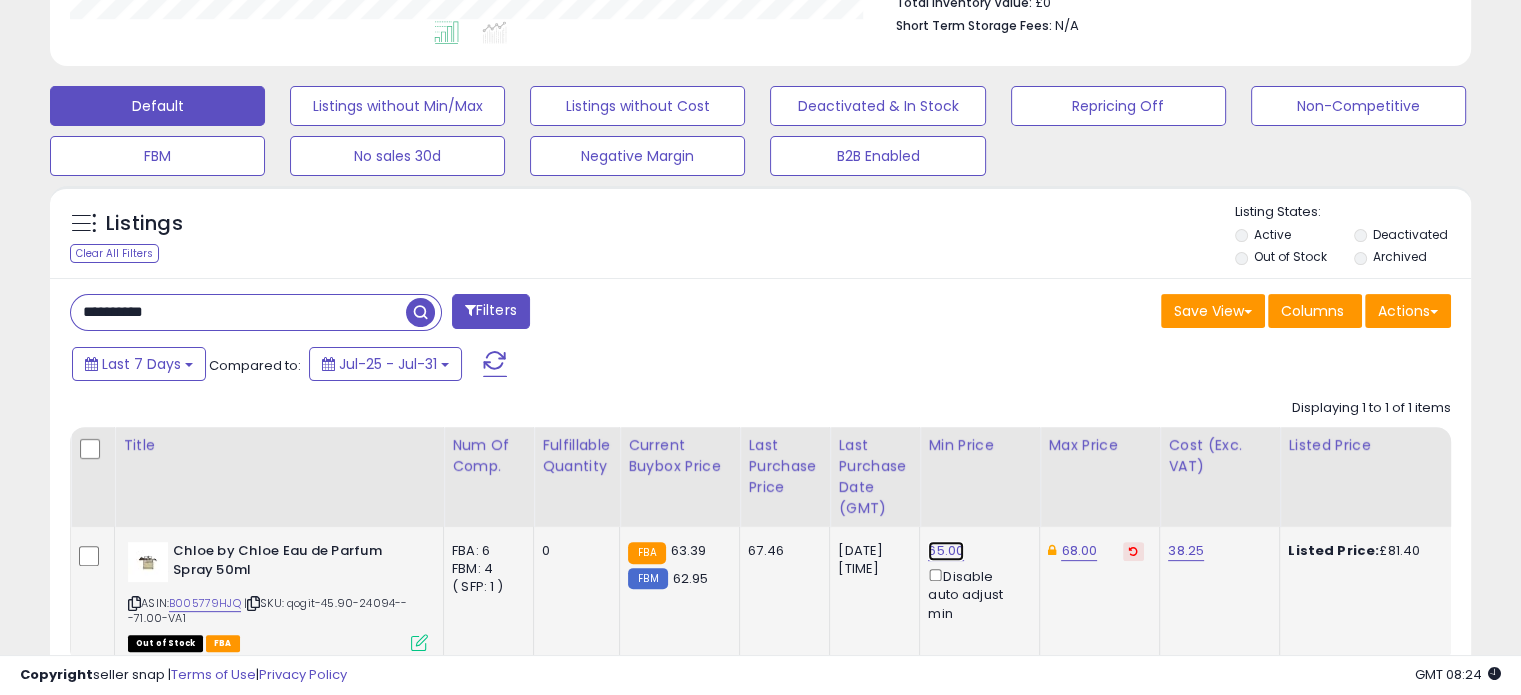 click on "65.00" at bounding box center [946, 551] 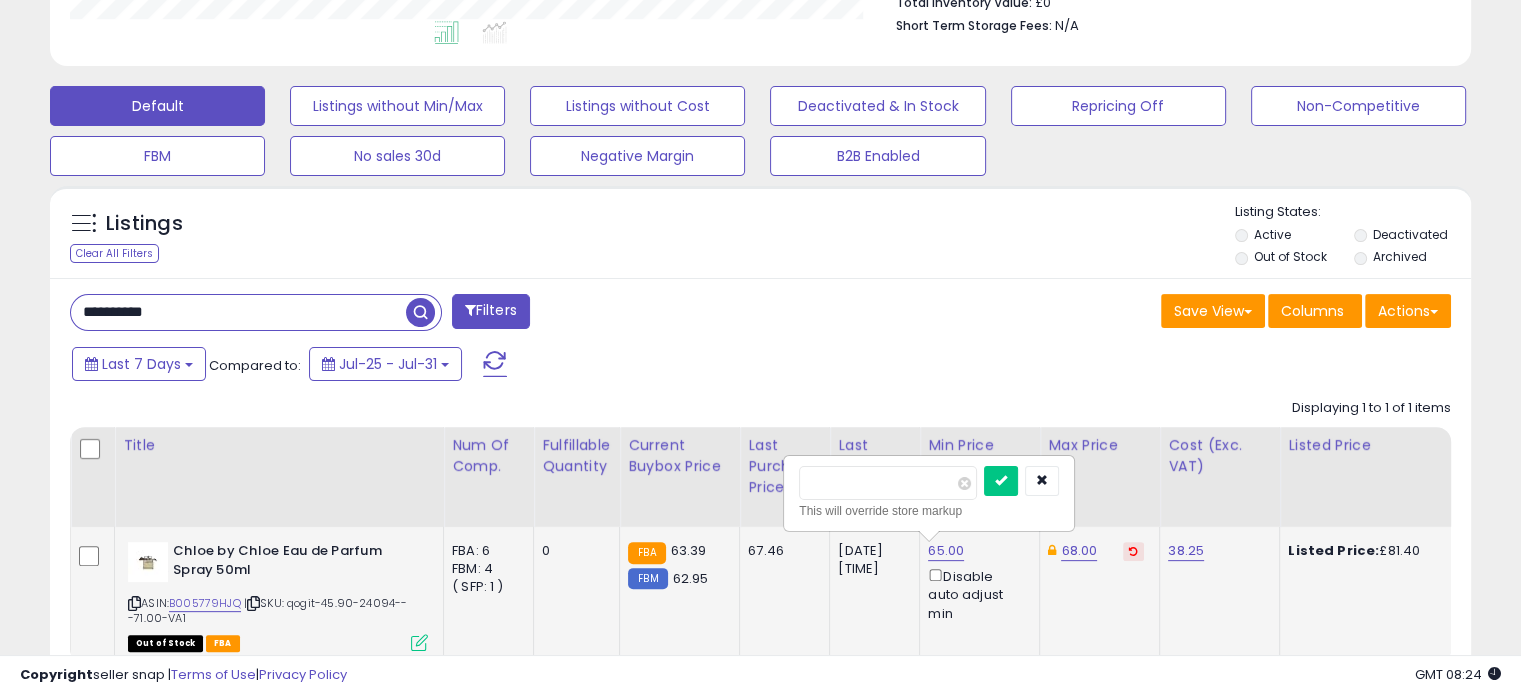 drag, startPoint x: 855, startPoint y: 478, endPoint x: 791, endPoint y: 478, distance: 64 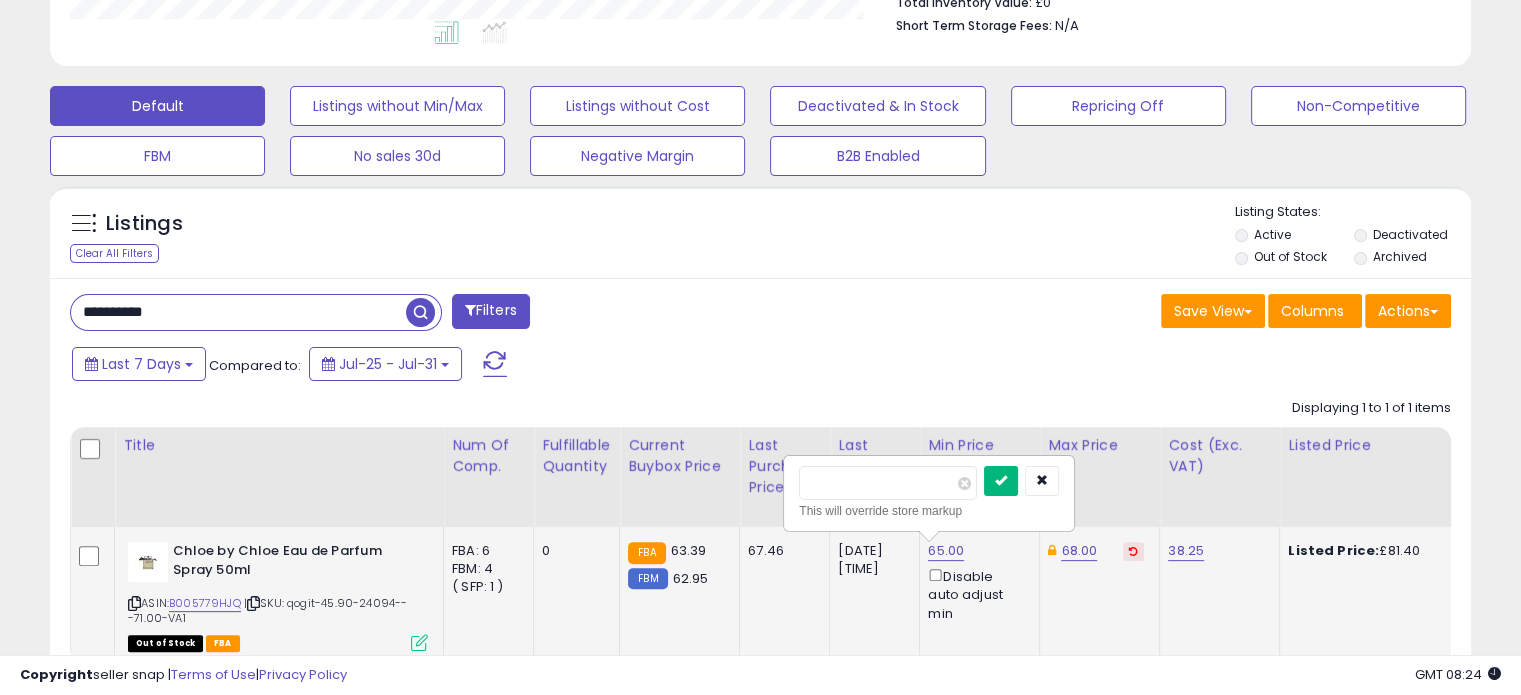 type on "*****" 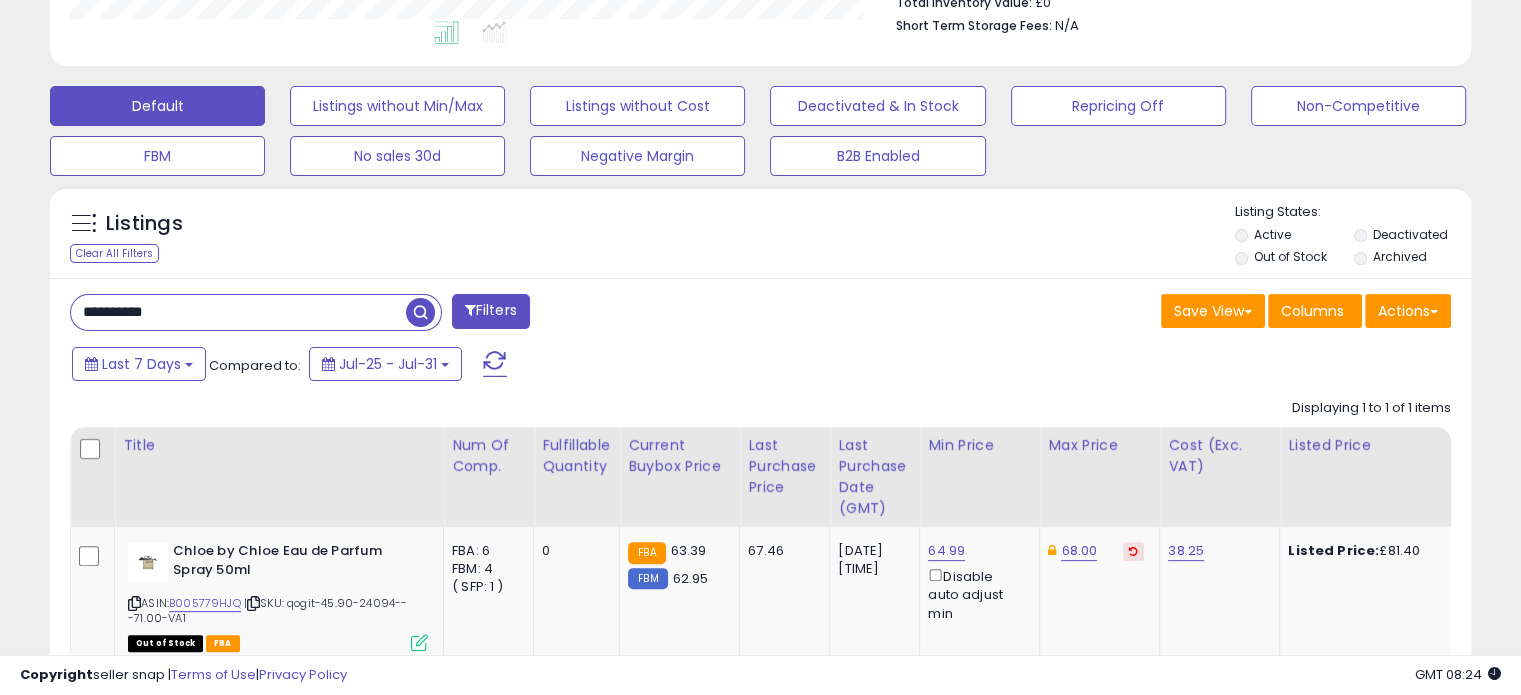 click on "68.00" 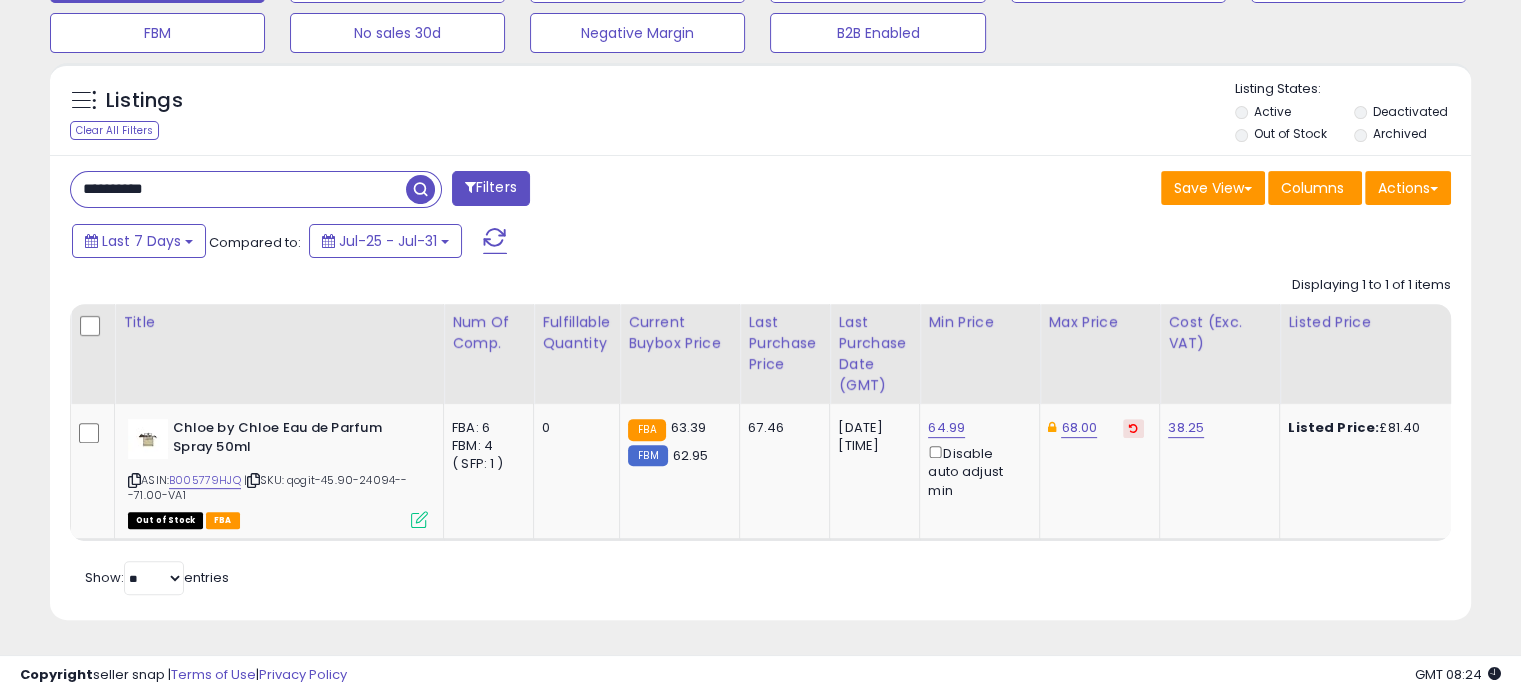 scroll, scrollTop: 680, scrollLeft: 0, axis: vertical 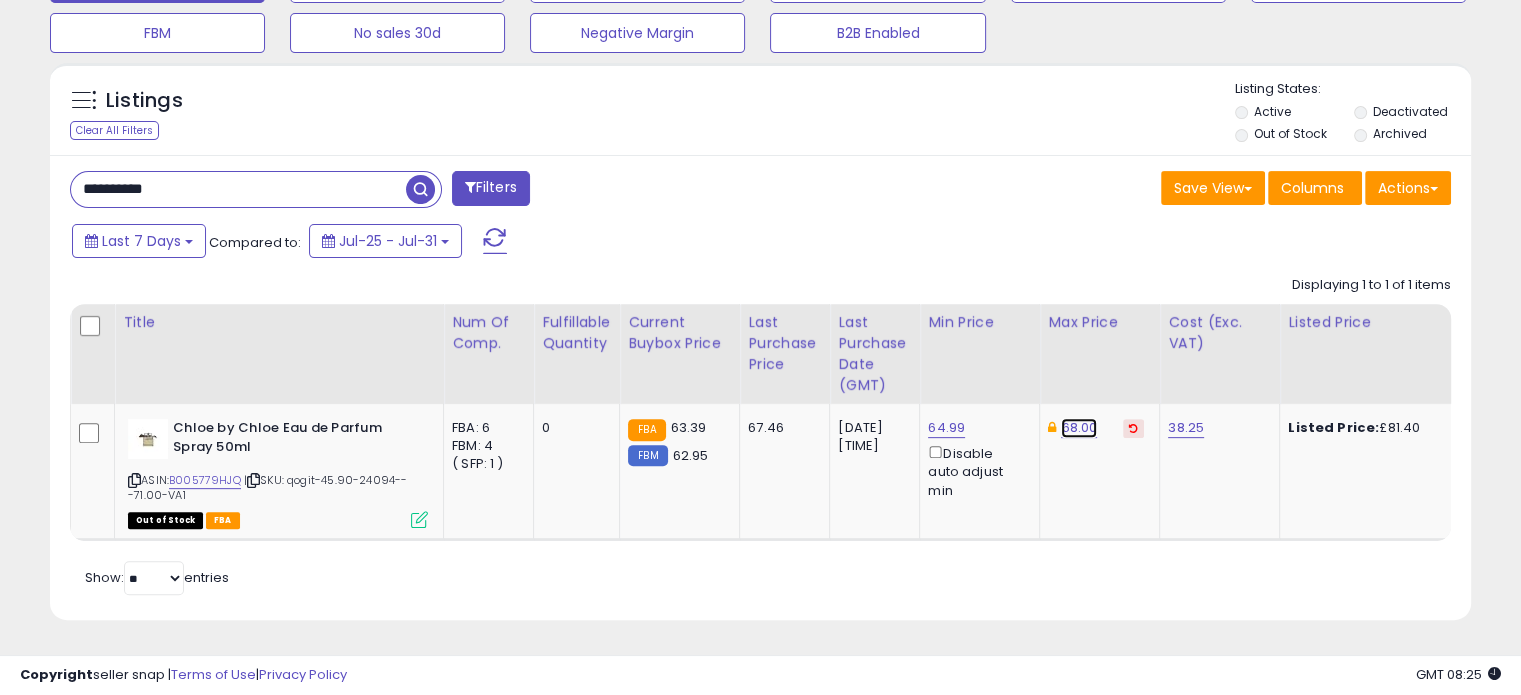 click on "68.00" at bounding box center (1079, 428) 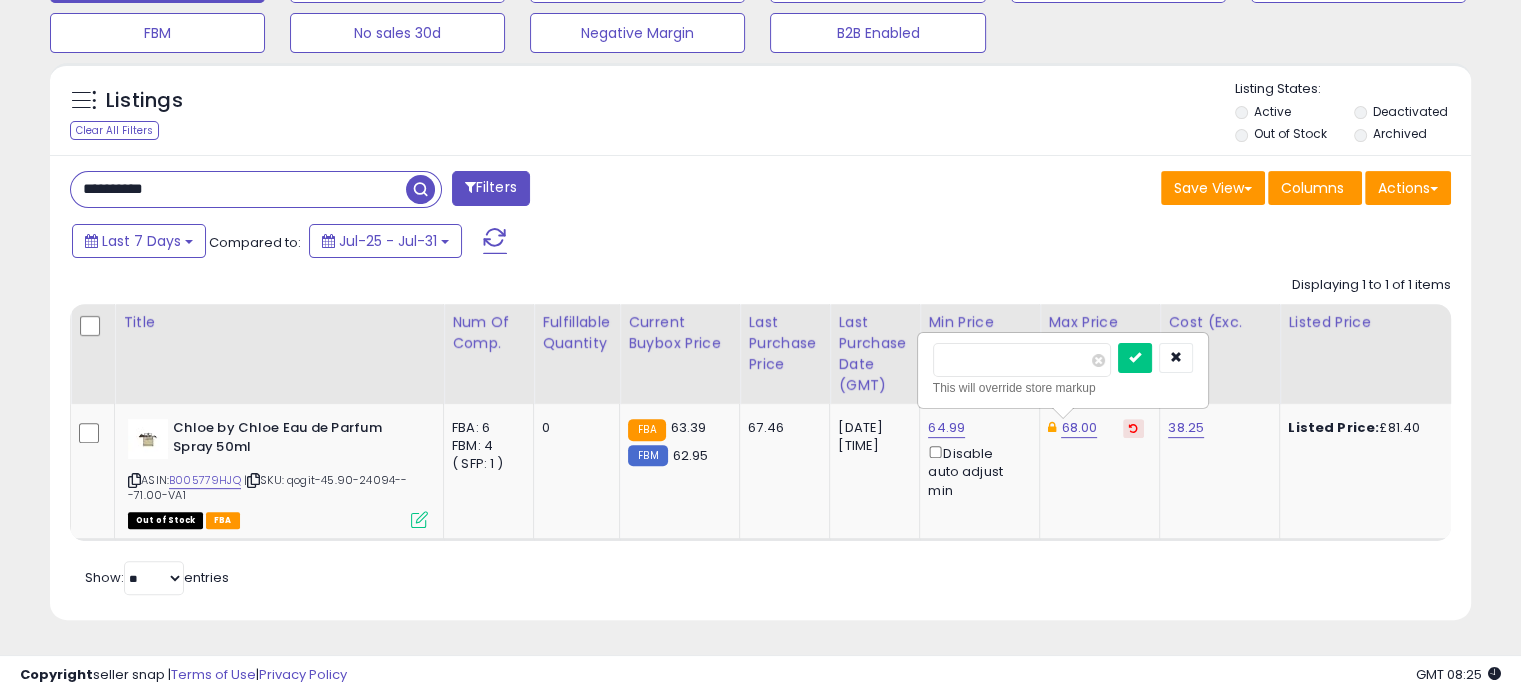 drag, startPoint x: 986, startPoint y: 353, endPoint x: 956, endPoint y: 351, distance: 30.066593 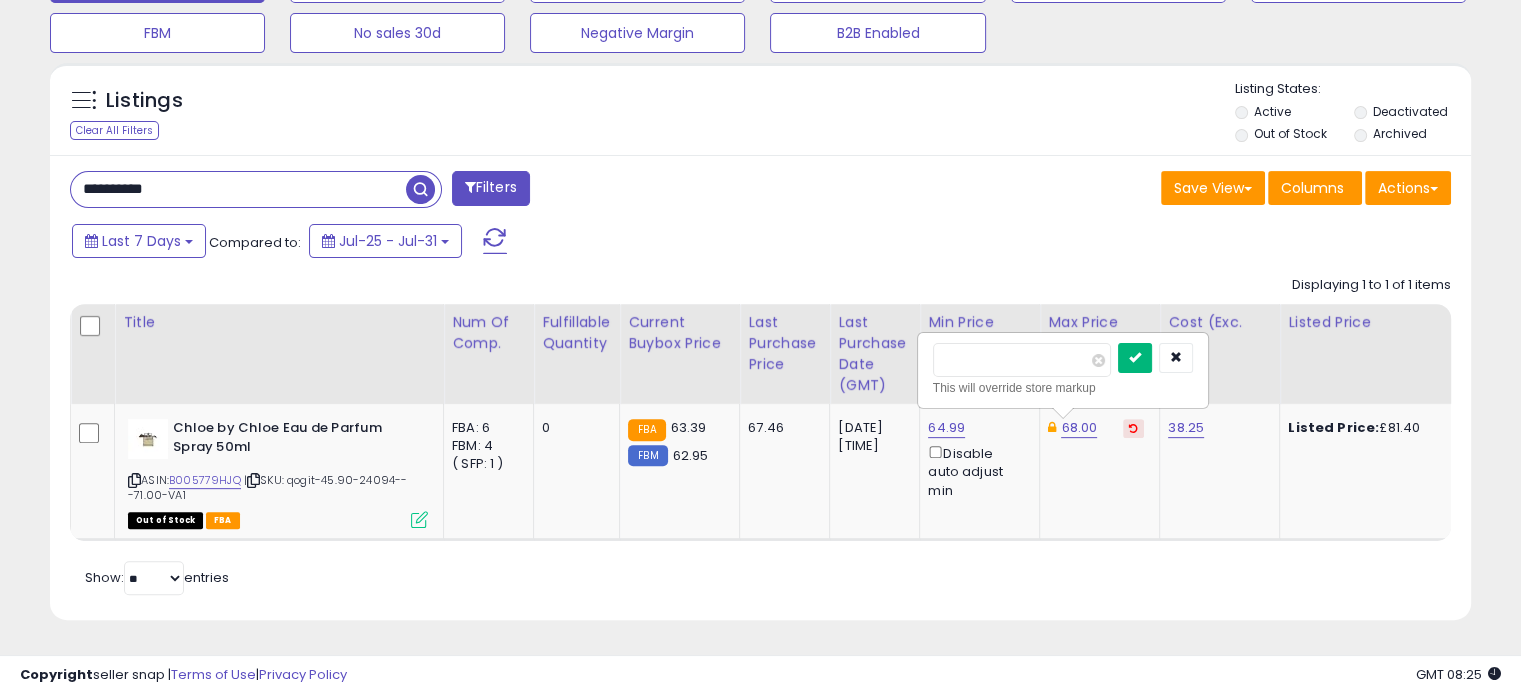 type on "**" 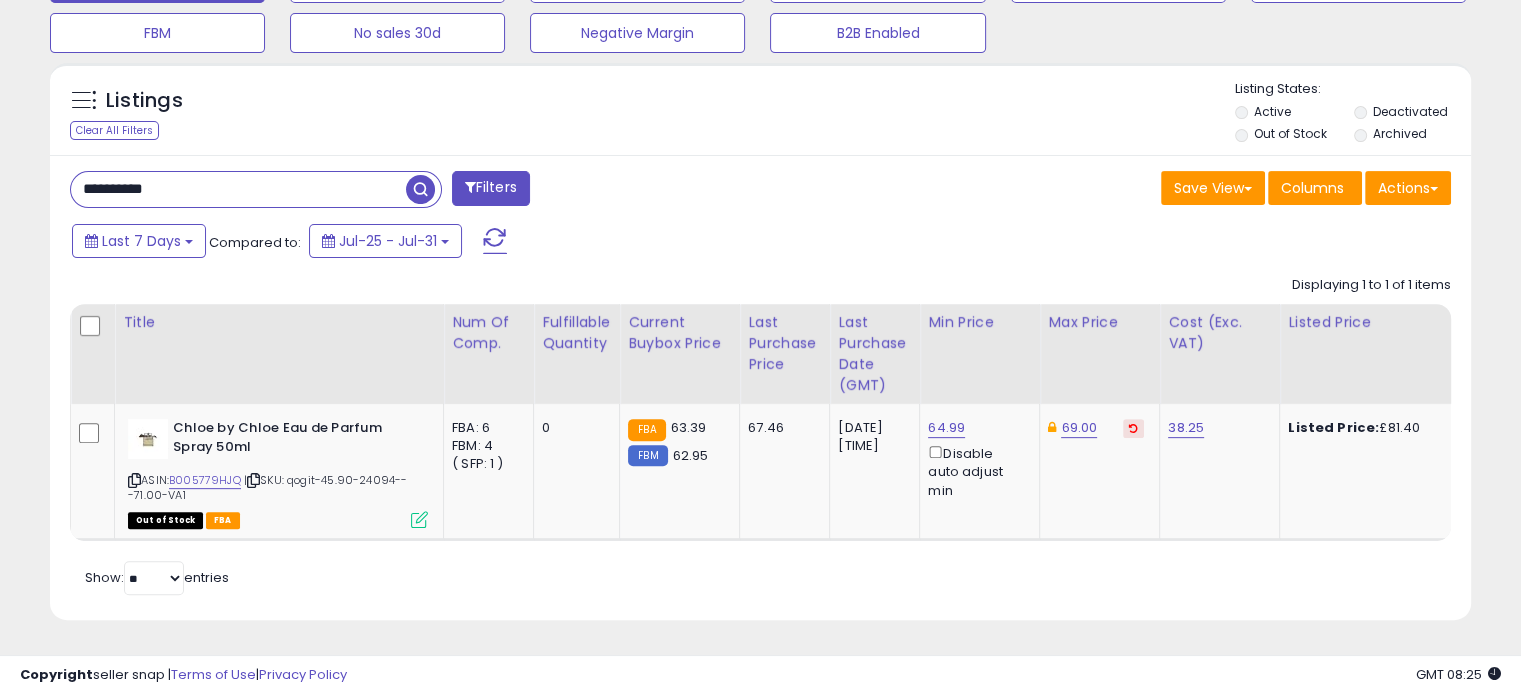 click on "**********" at bounding box center (238, 189) 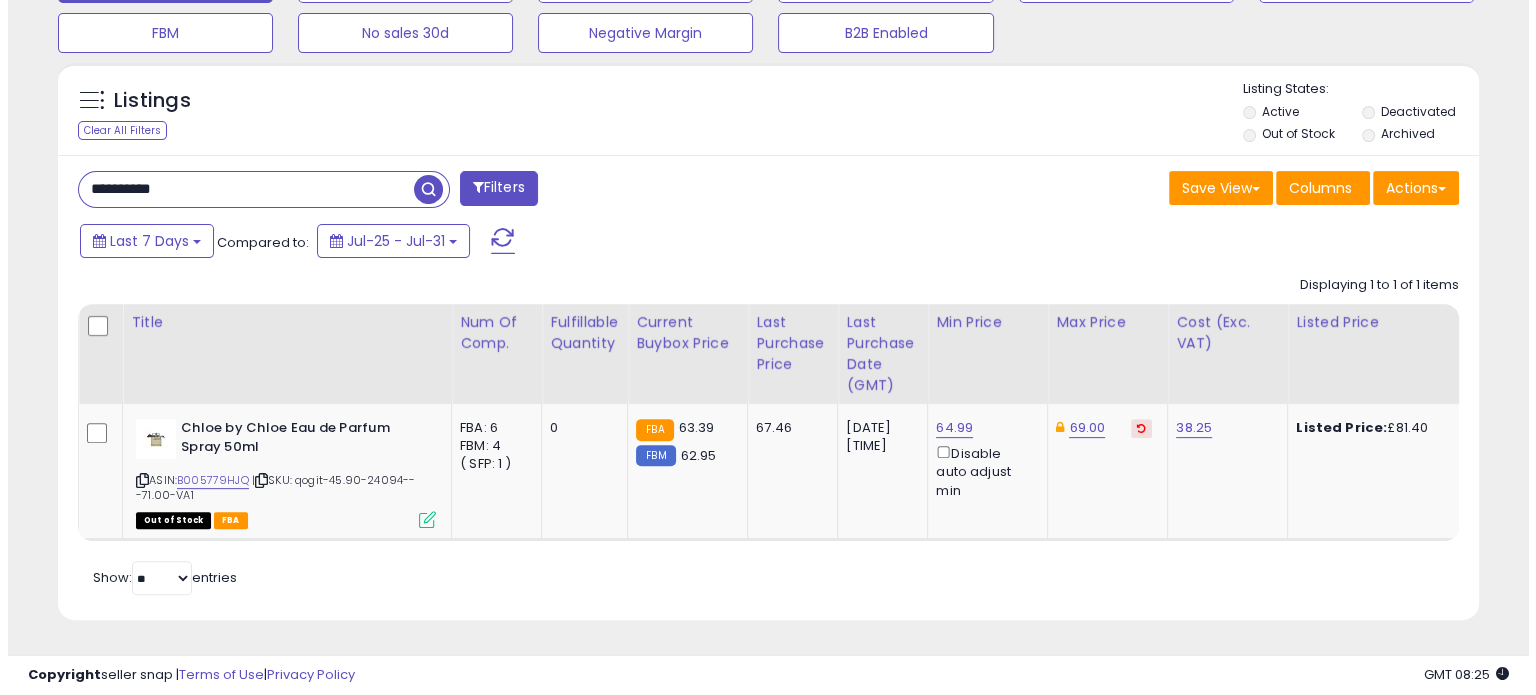 scroll, scrollTop: 544, scrollLeft: 0, axis: vertical 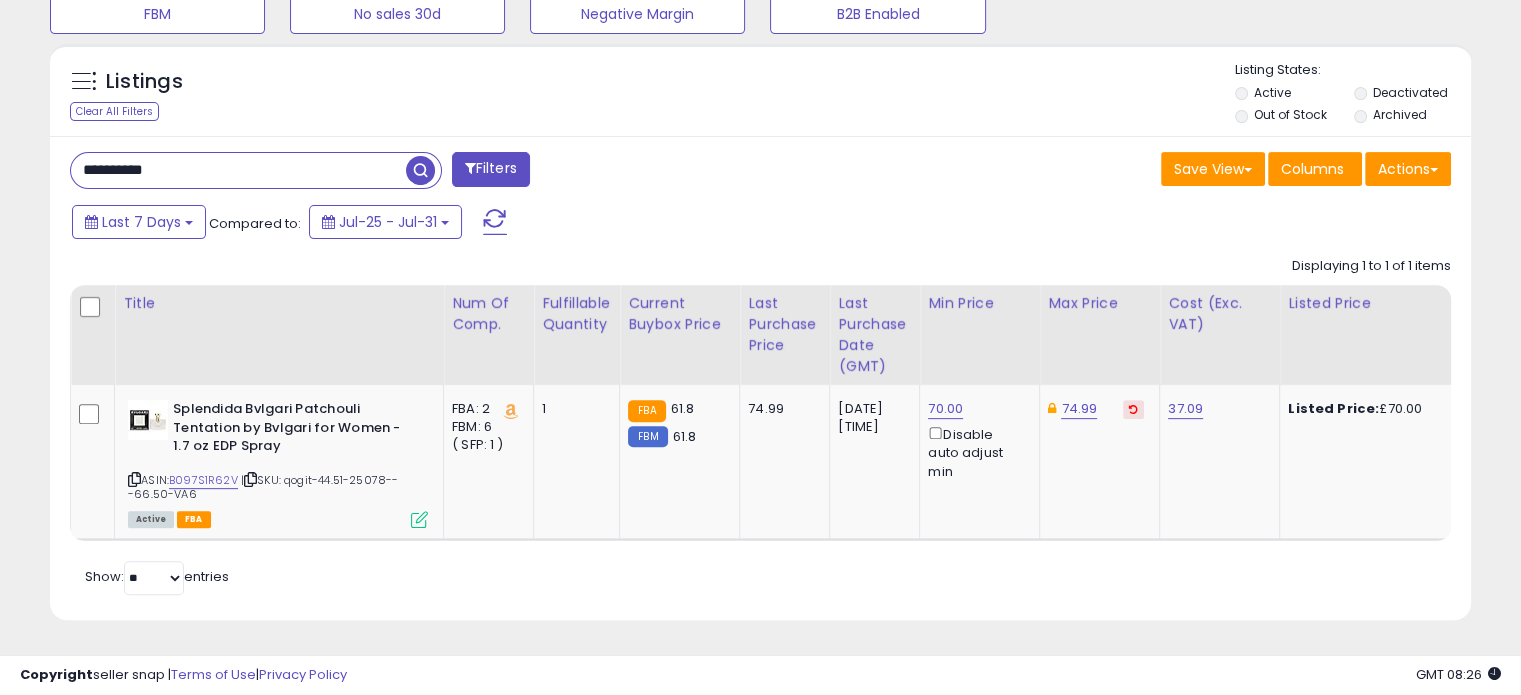 click on "**********" at bounding box center (238, 170) 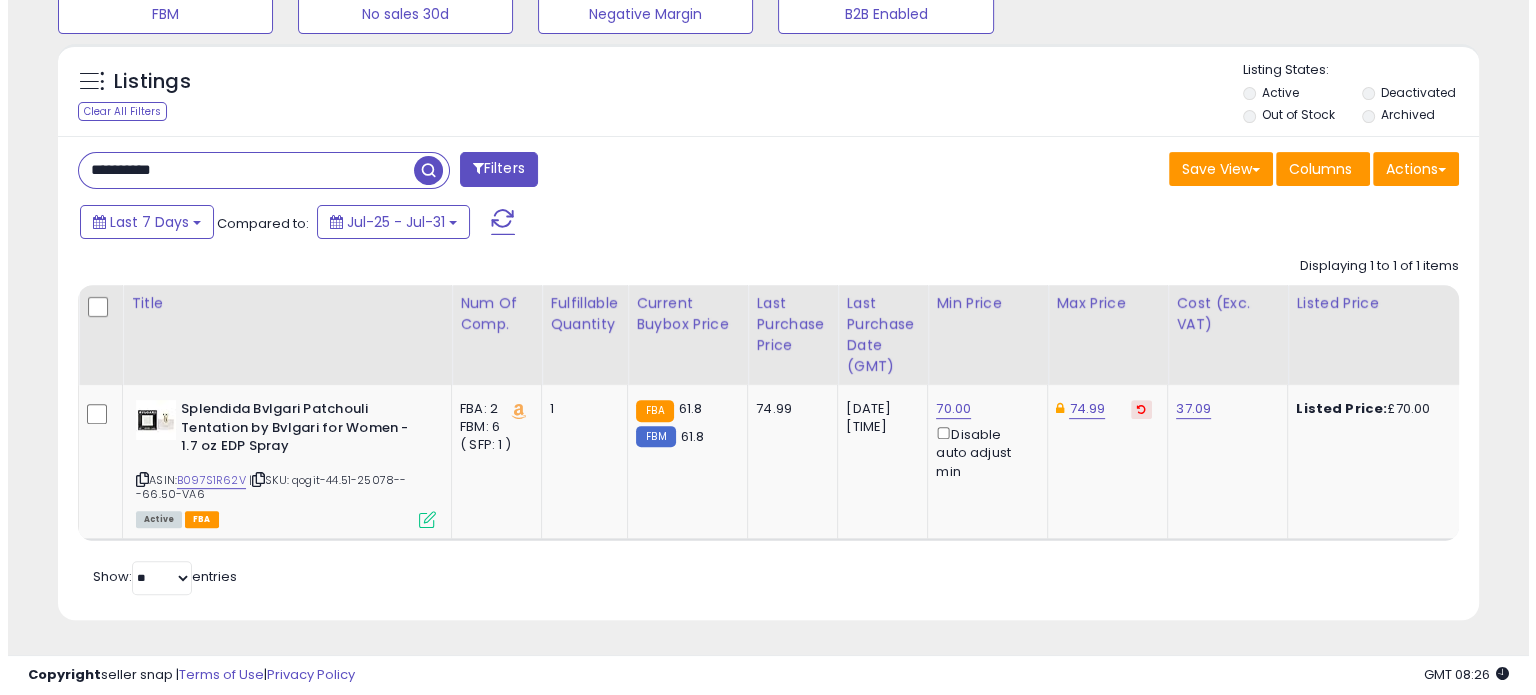 scroll, scrollTop: 544, scrollLeft: 0, axis: vertical 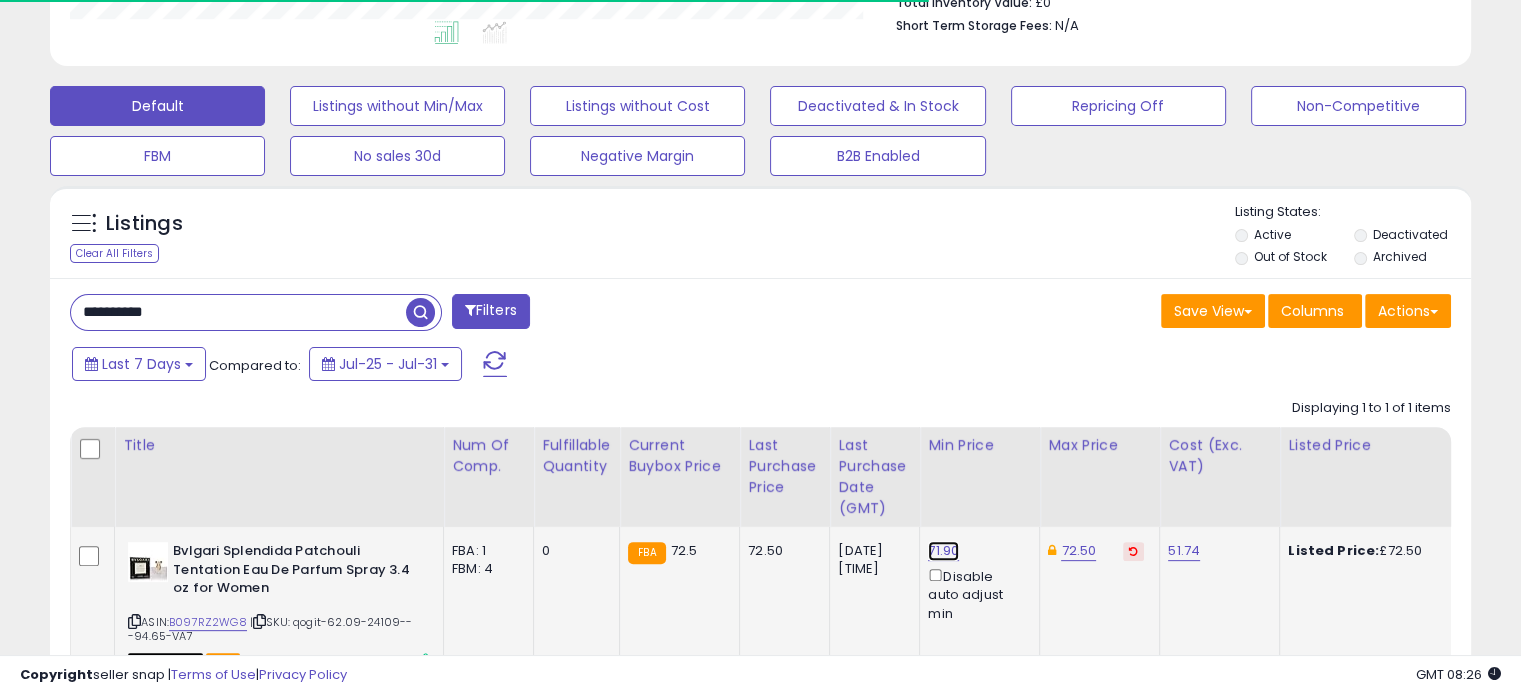 click on "71.90" at bounding box center (943, 551) 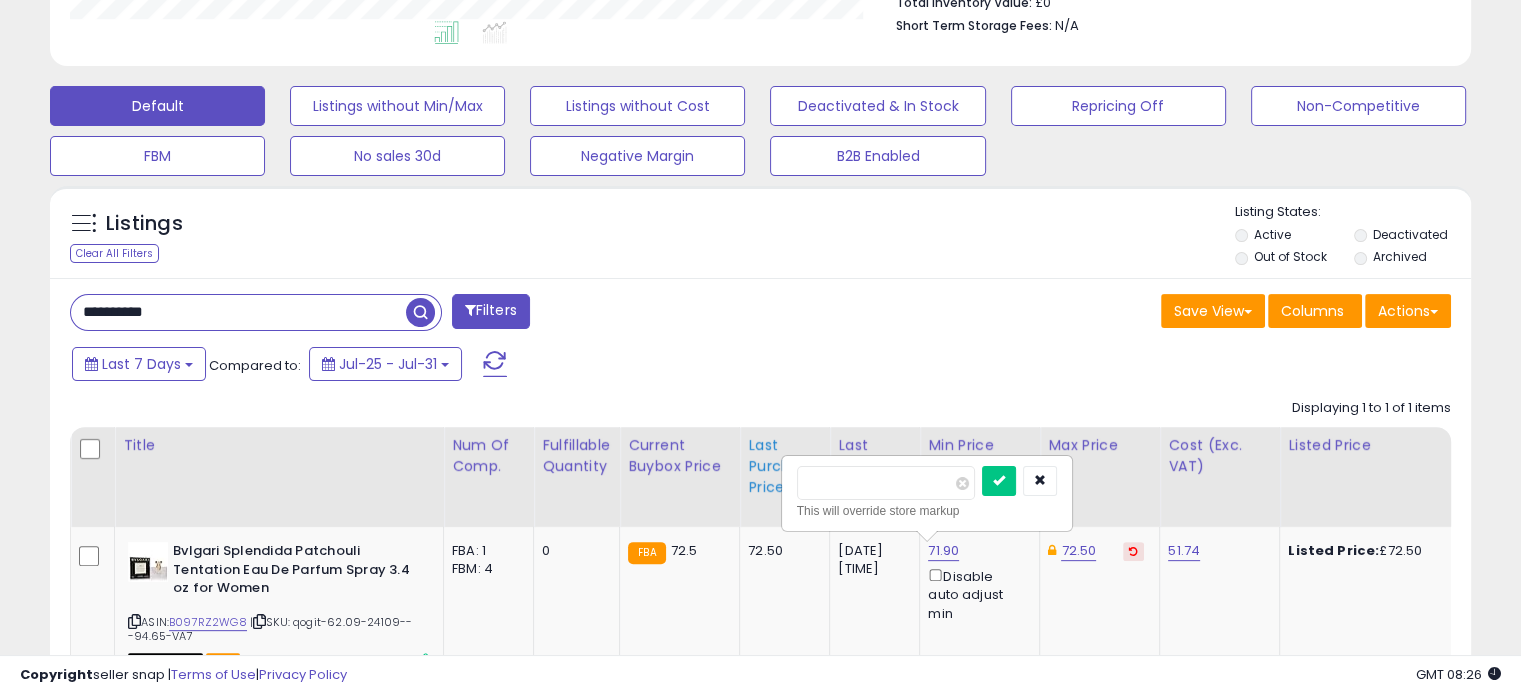 scroll, scrollTop: 999589, scrollLeft: 999176, axis: both 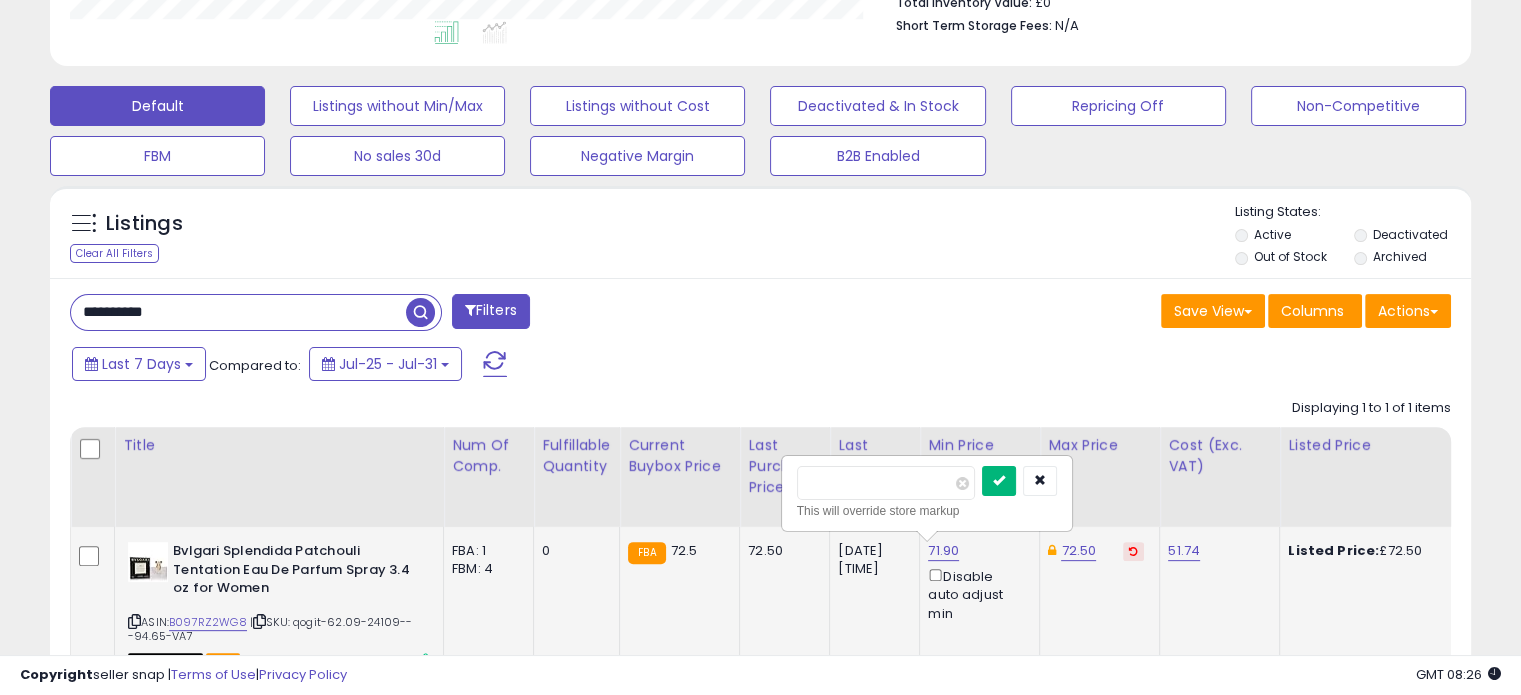 type on "**" 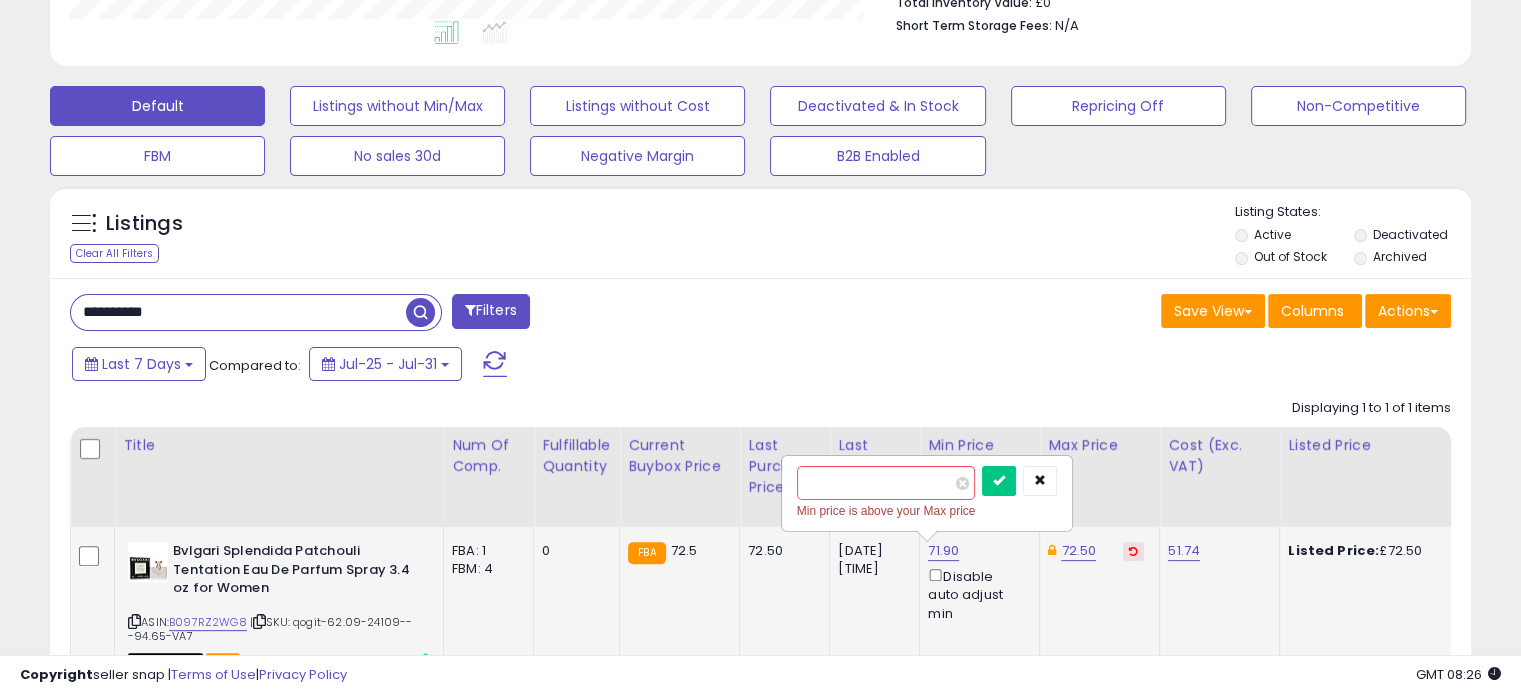 click at bounding box center (1133, 551) 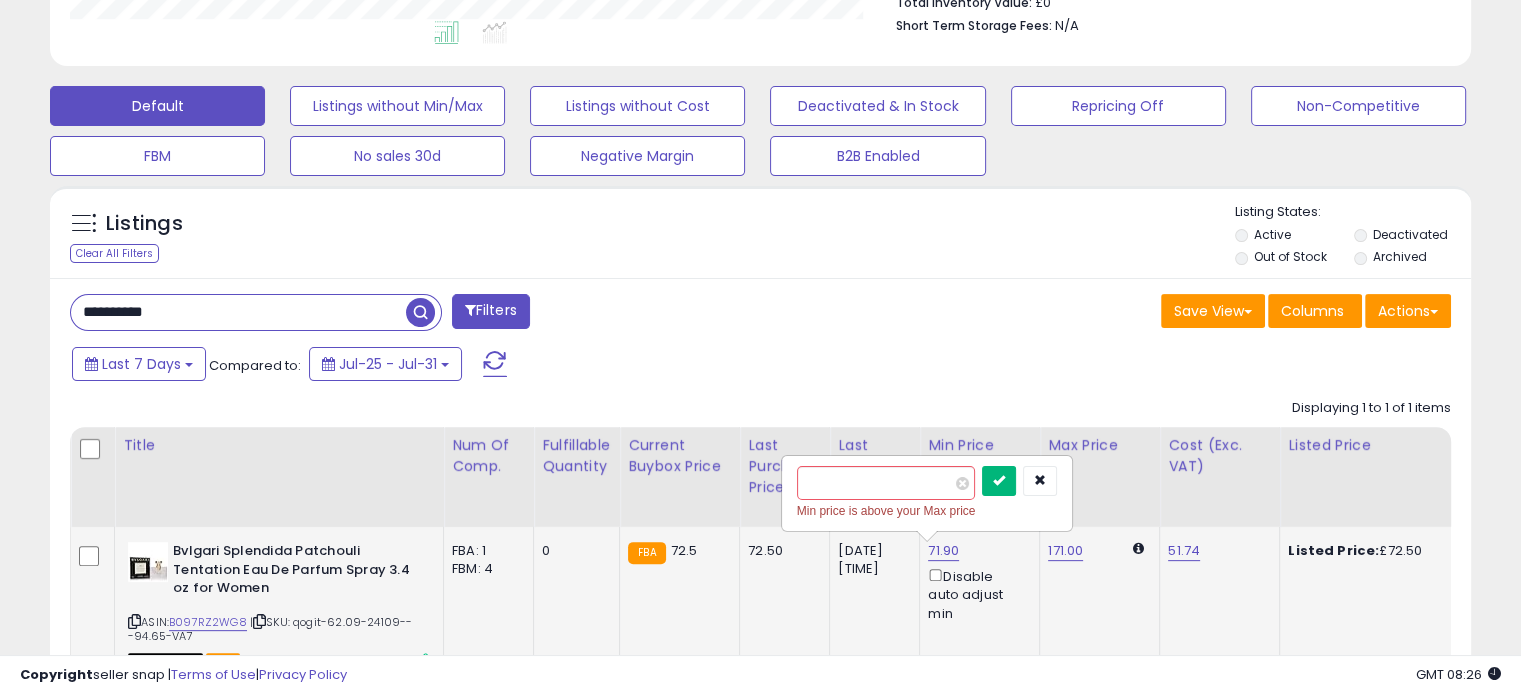 click at bounding box center [999, 480] 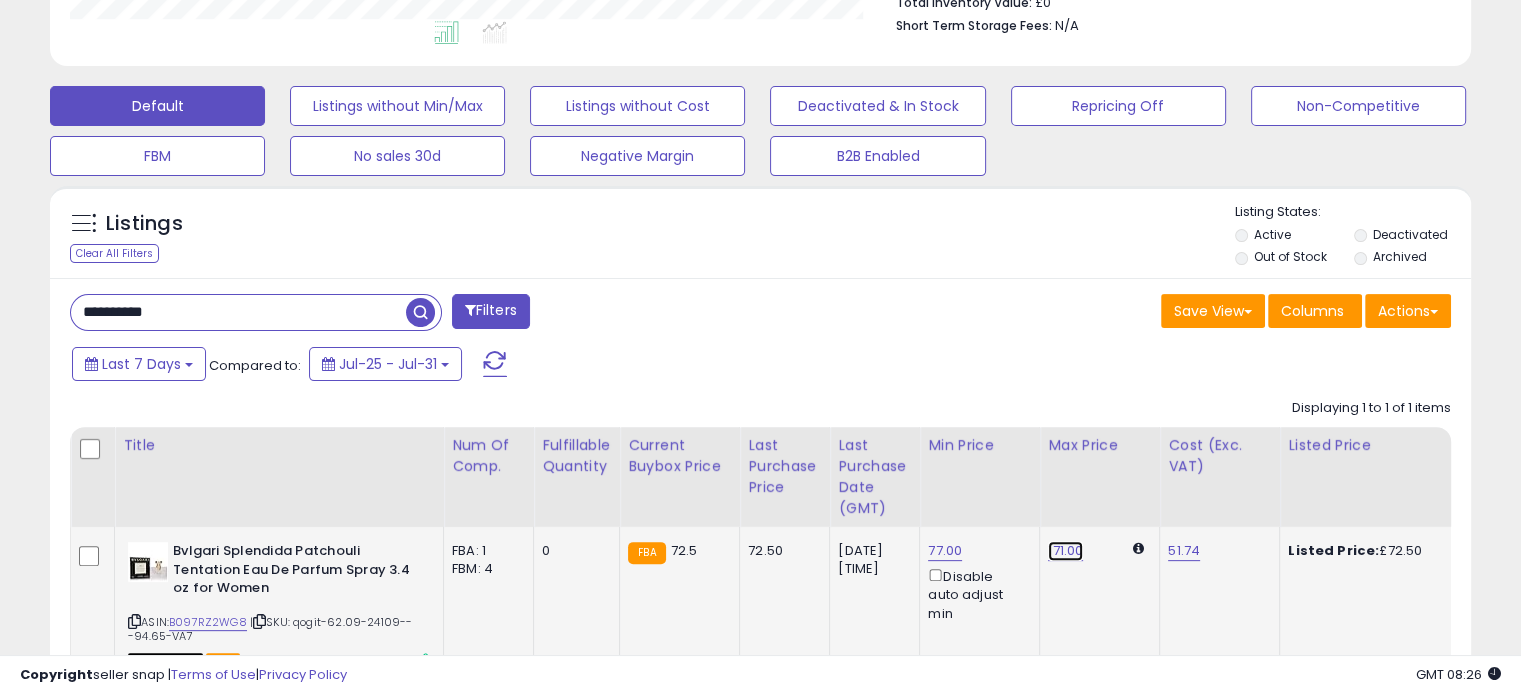 click on "171.00" at bounding box center (1065, 551) 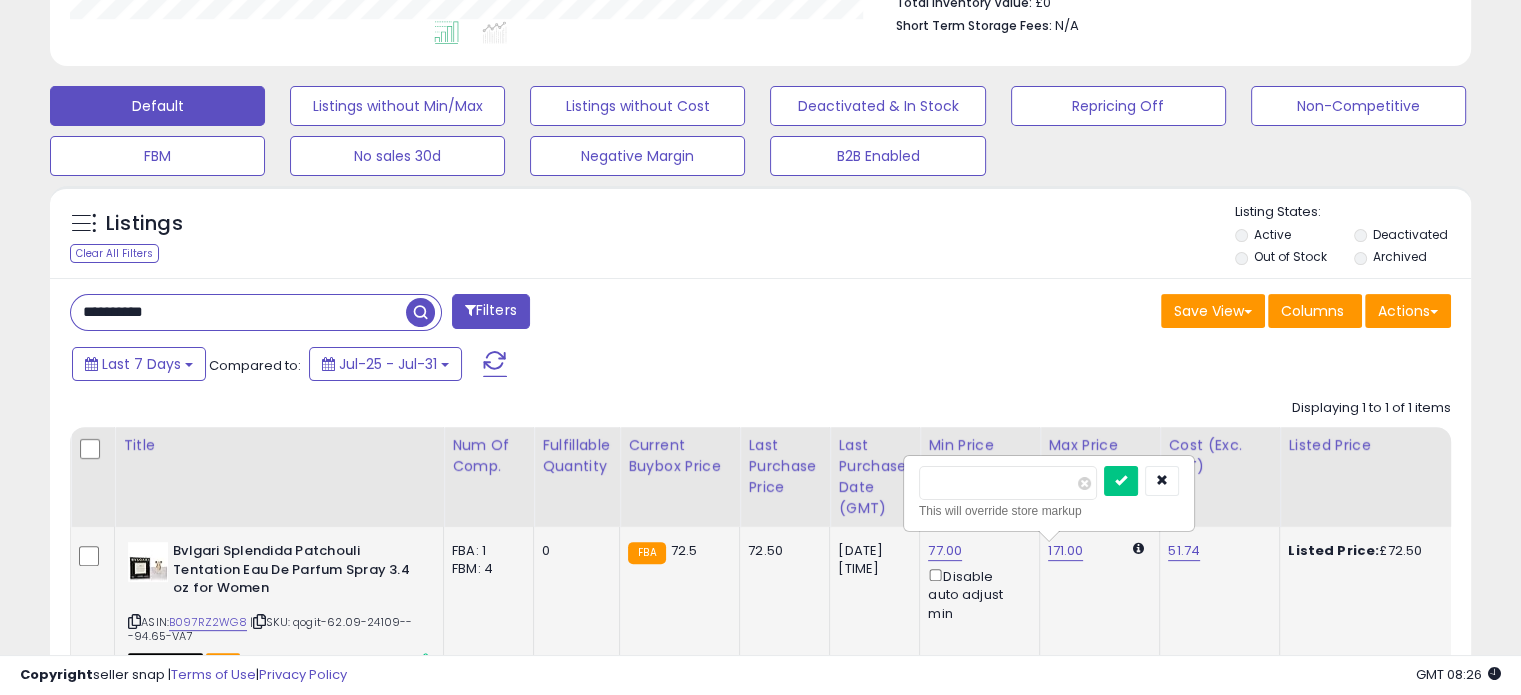 drag, startPoint x: 992, startPoint y: 487, endPoint x: 924, endPoint y: 482, distance: 68.18358 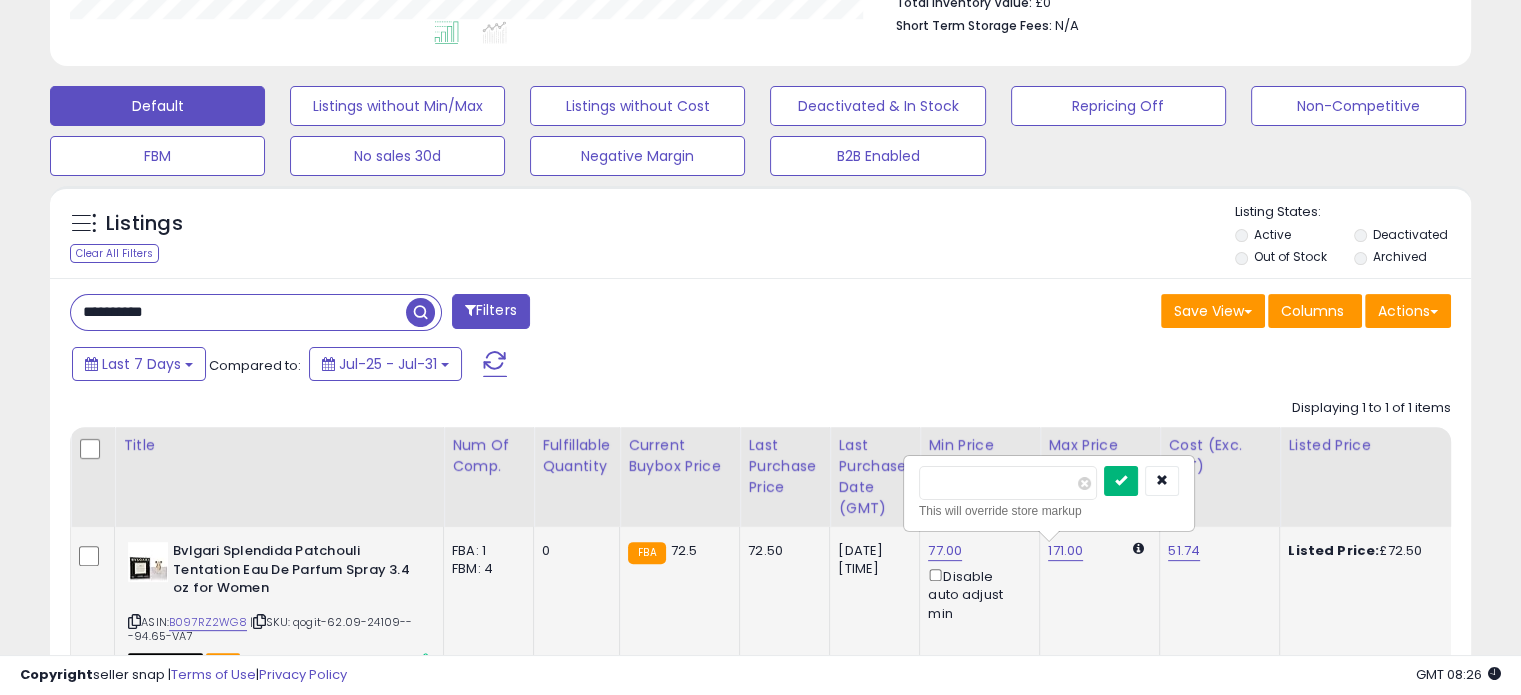 type on "**" 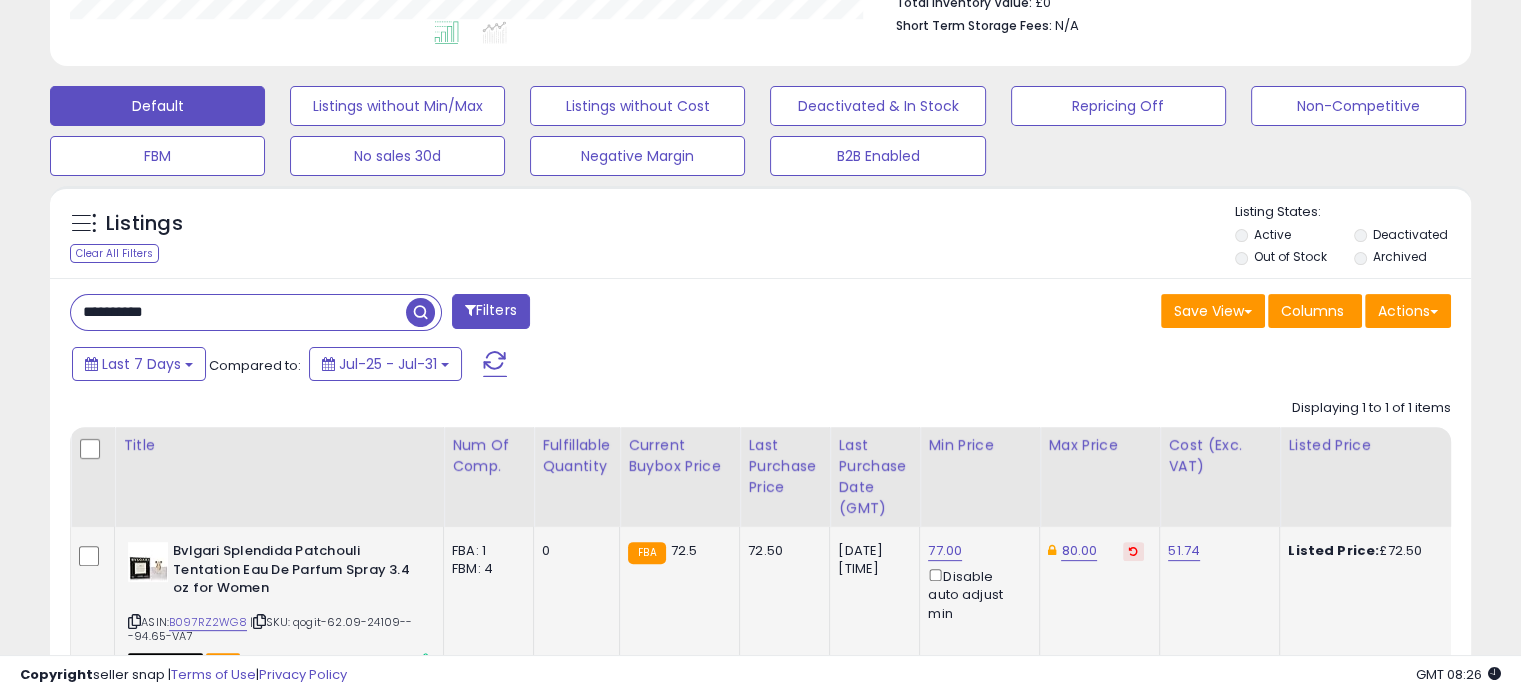 click on "80.00" 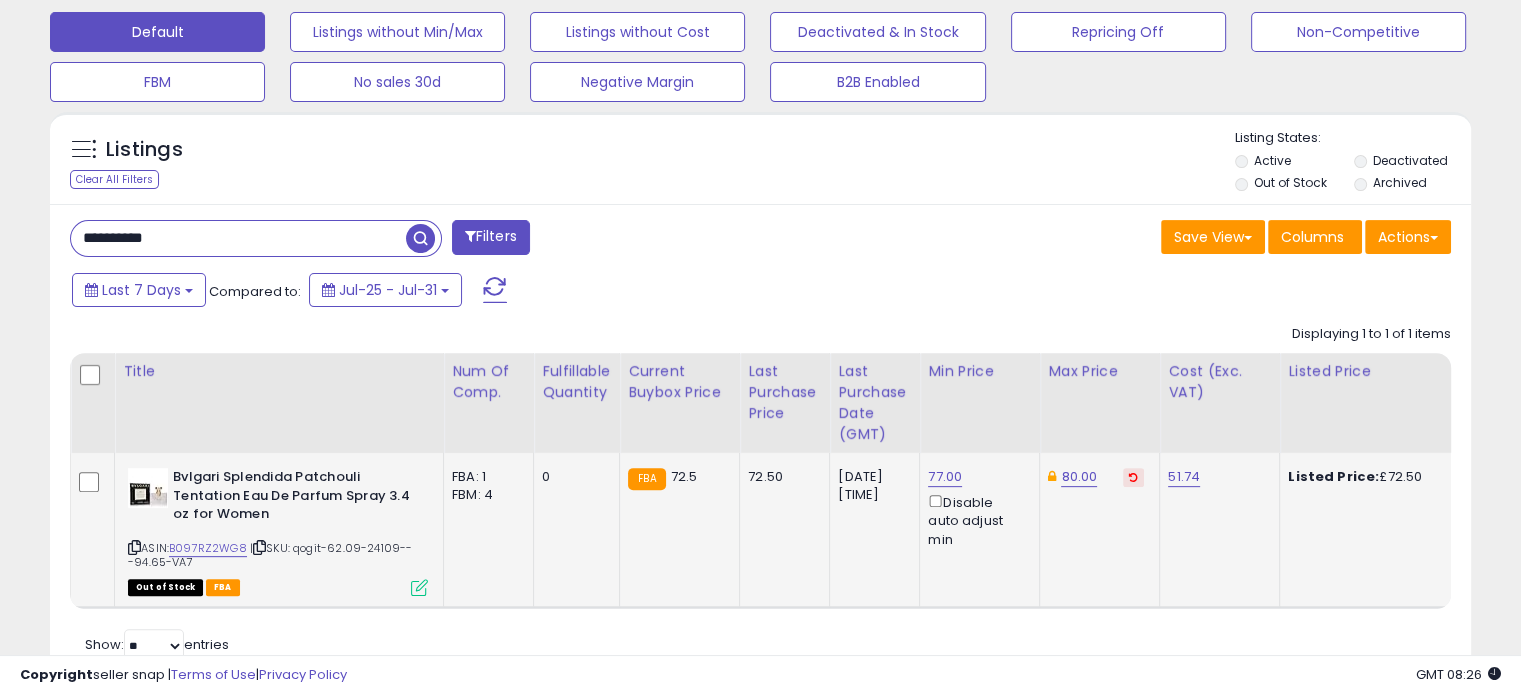 scroll, scrollTop: 699, scrollLeft: 0, axis: vertical 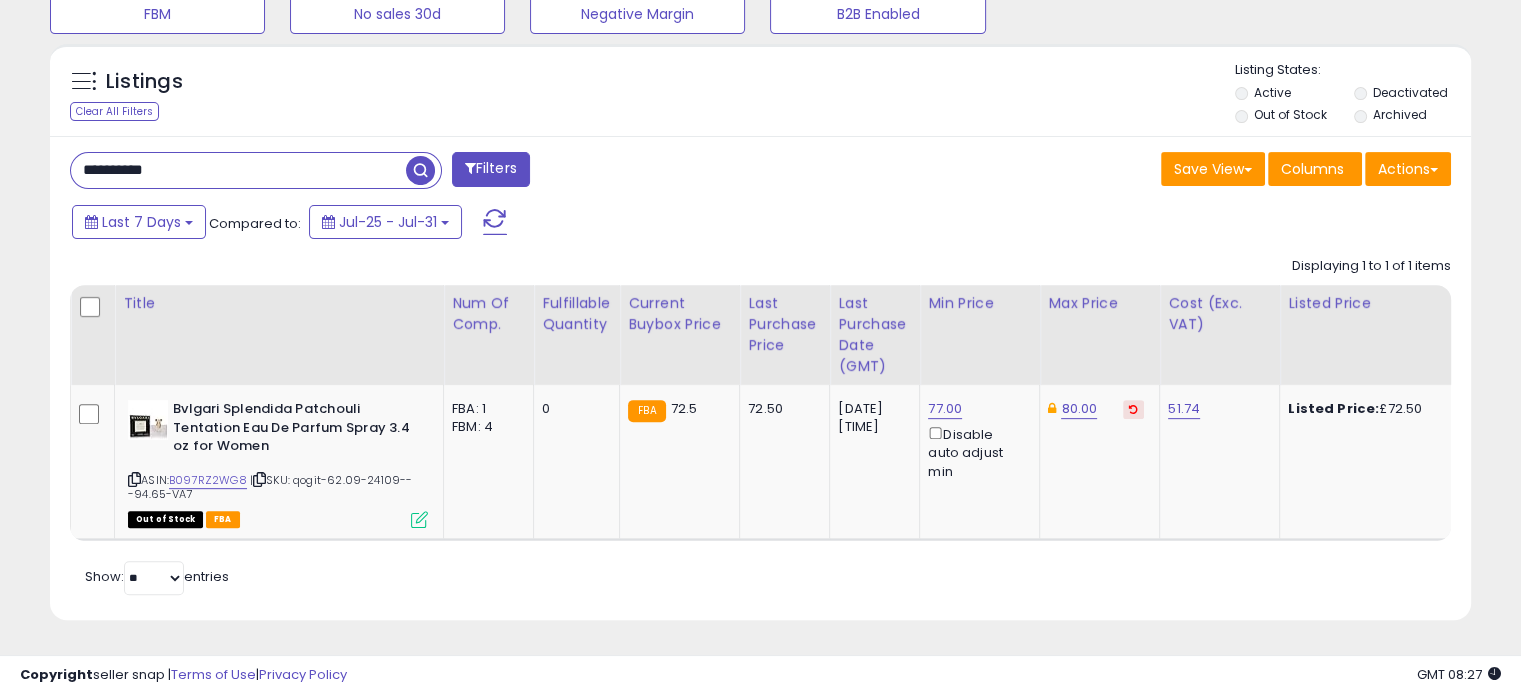 click on "**********" at bounding box center (238, 170) 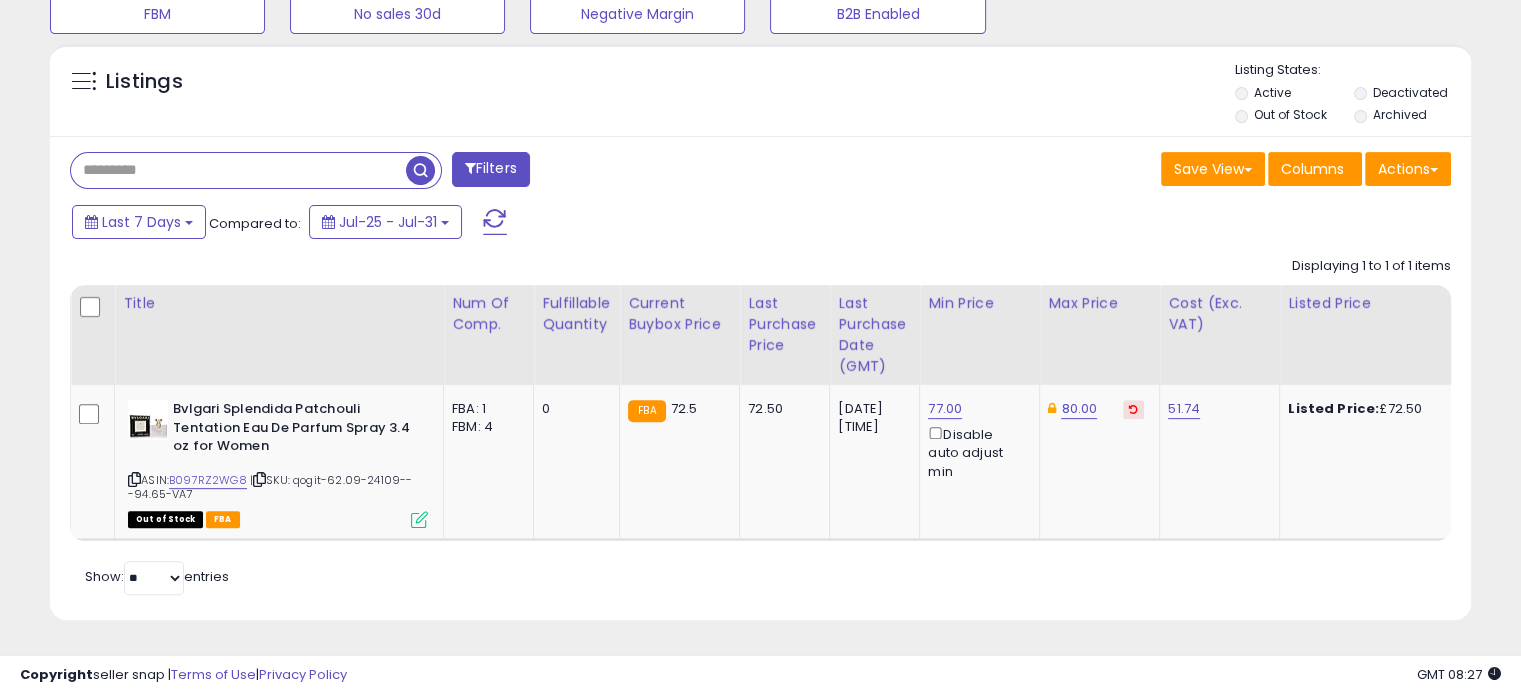 type 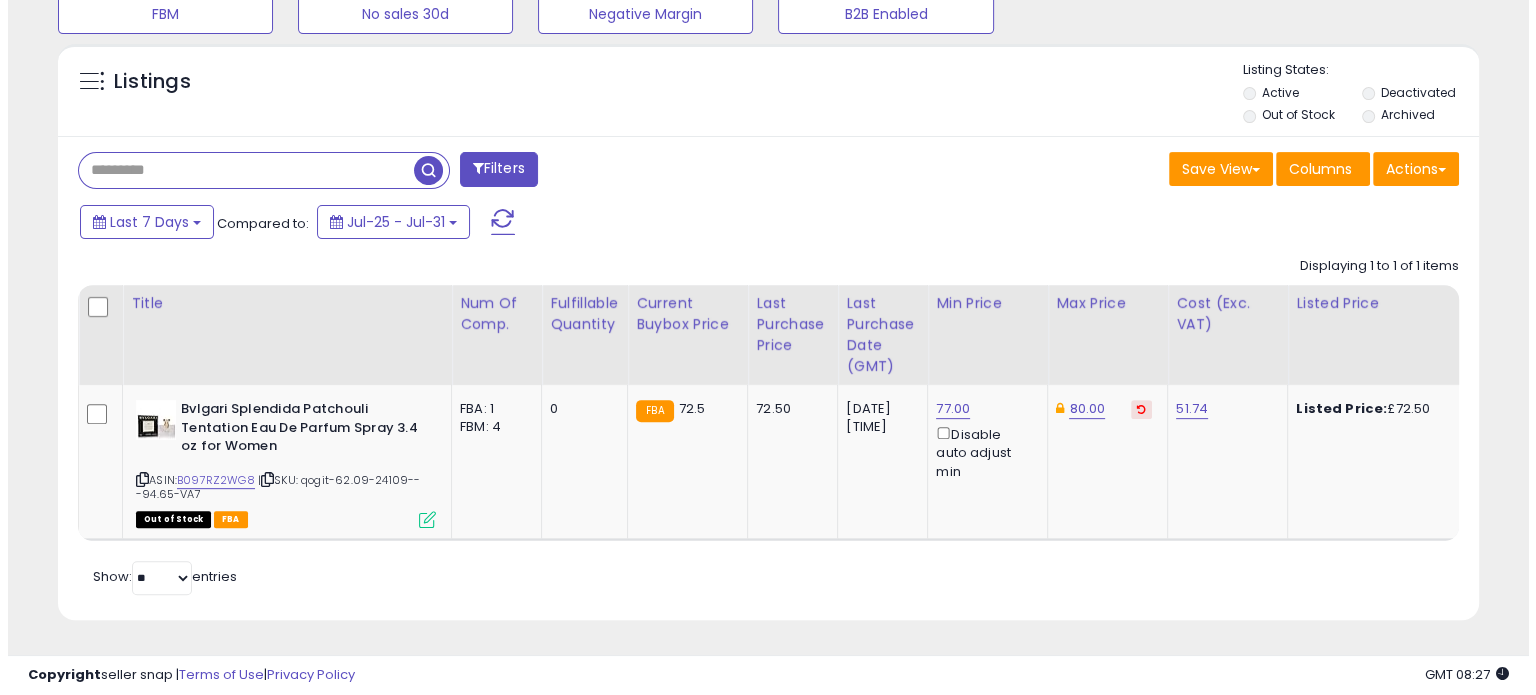 scroll, scrollTop: 544, scrollLeft: 0, axis: vertical 